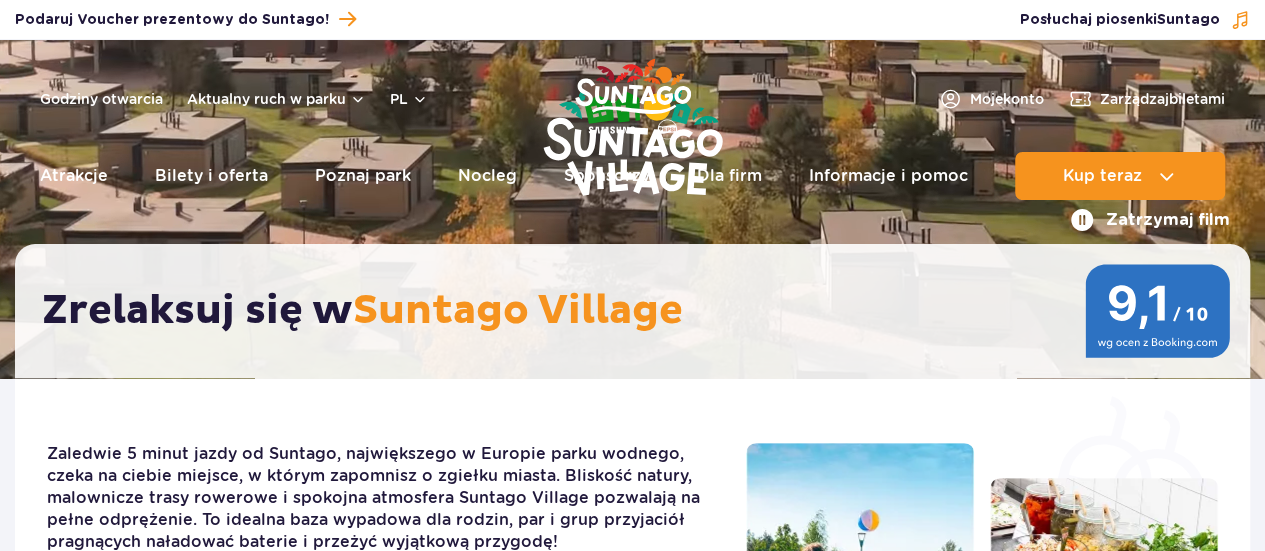 scroll, scrollTop: 200, scrollLeft: 0, axis: vertical 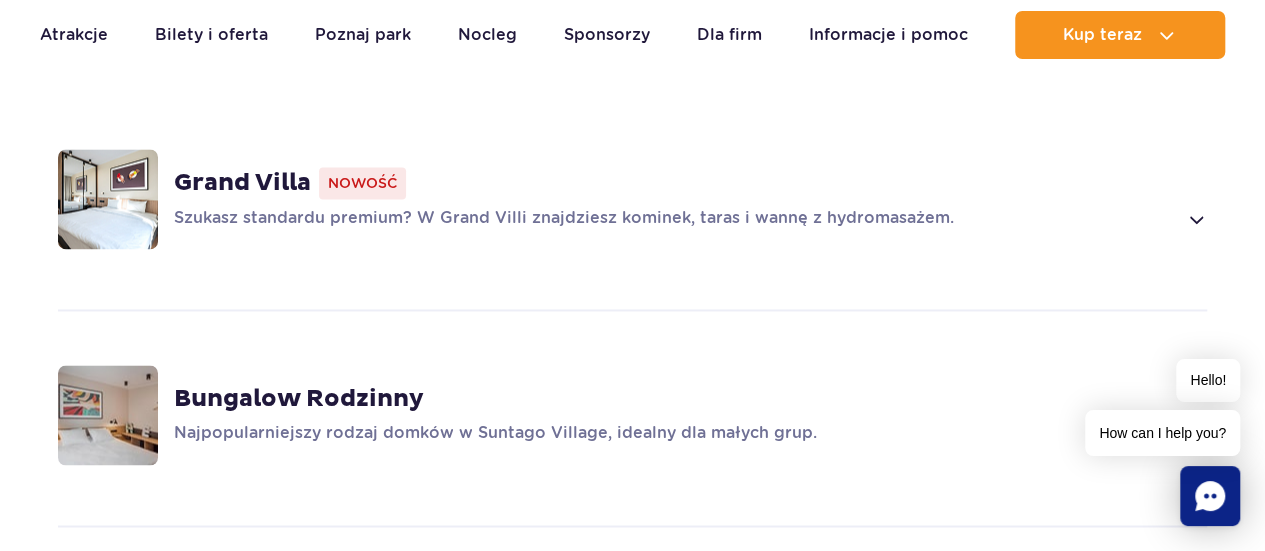 click on "Grand Villa" at bounding box center [242, 183] 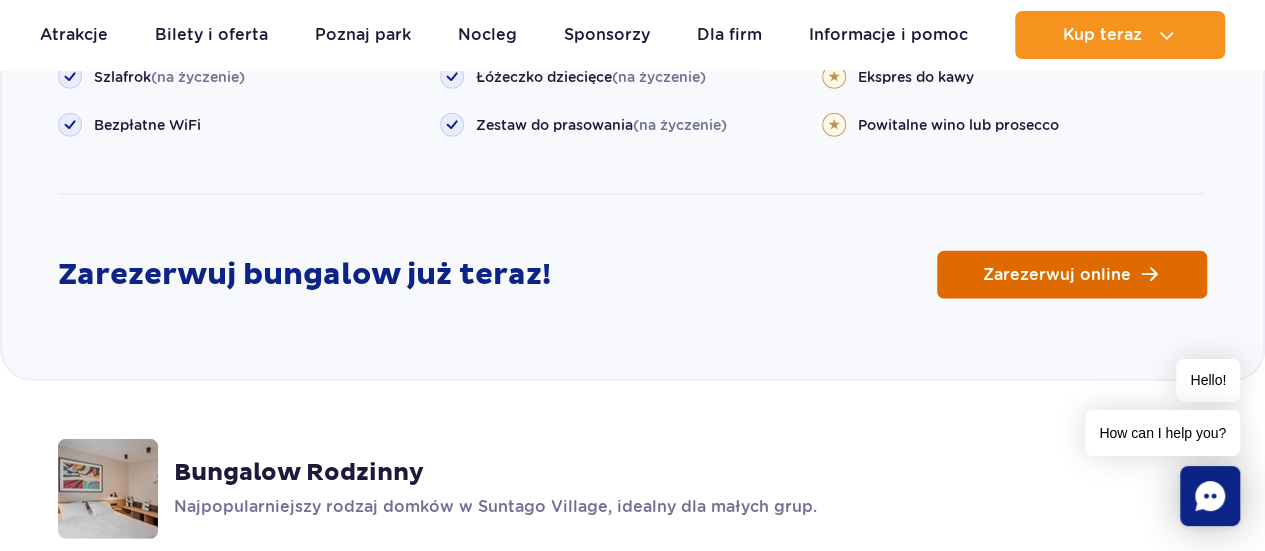 scroll, scrollTop: 2600, scrollLeft: 0, axis: vertical 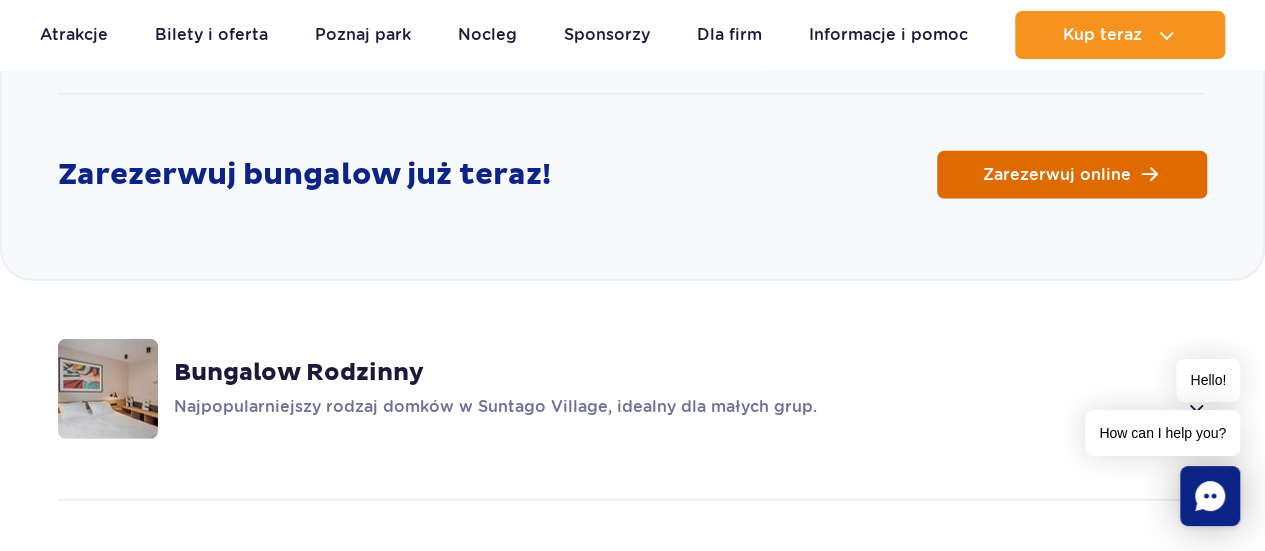 click on "Zarezerwuj online" at bounding box center (1072, 175) 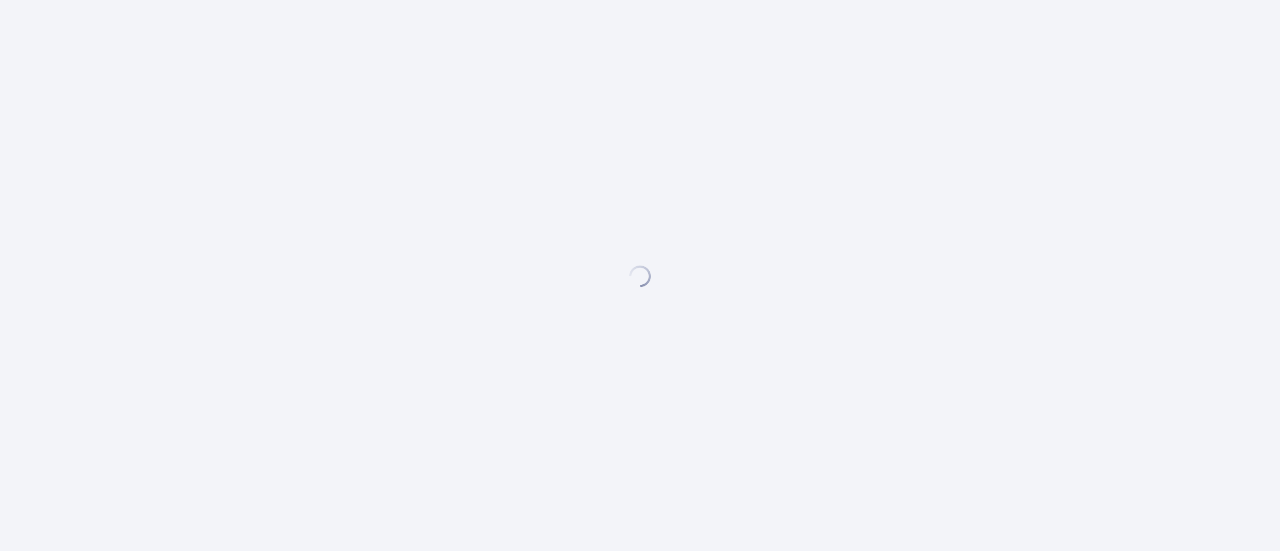 scroll, scrollTop: 0, scrollLeft: 0, axis: both 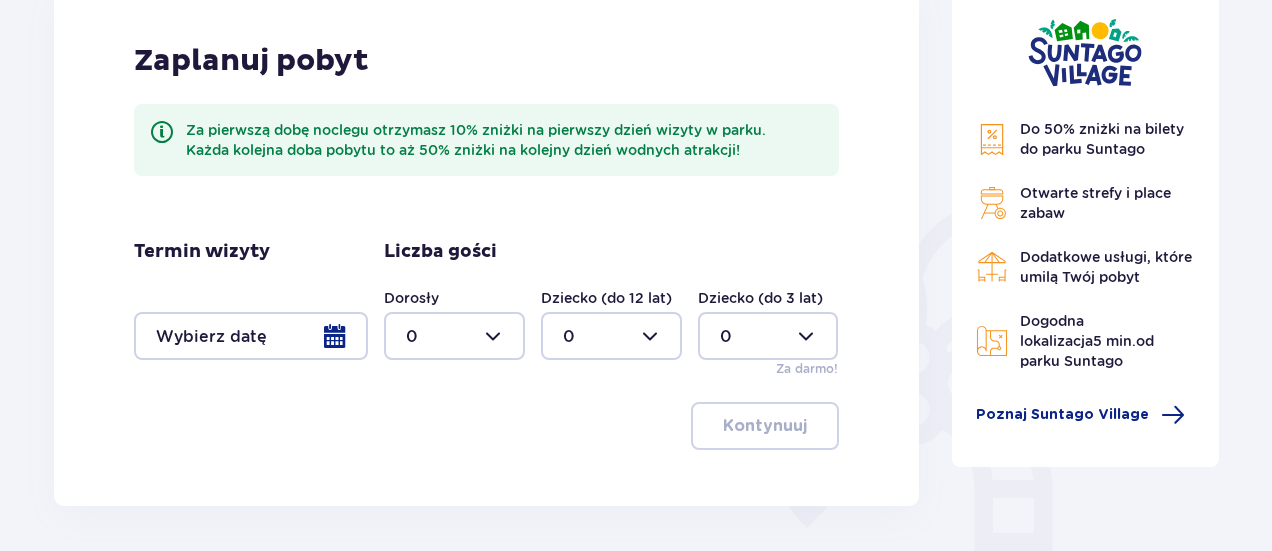 click at bounding box center [454, 336] 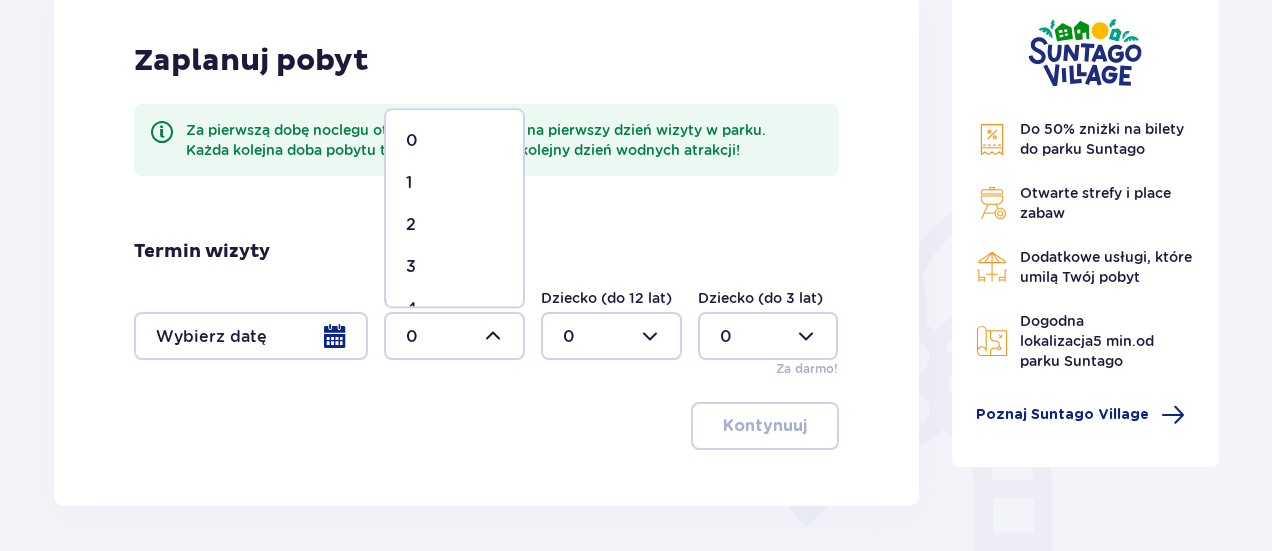 click on "2" at bounding box center (411, 225) 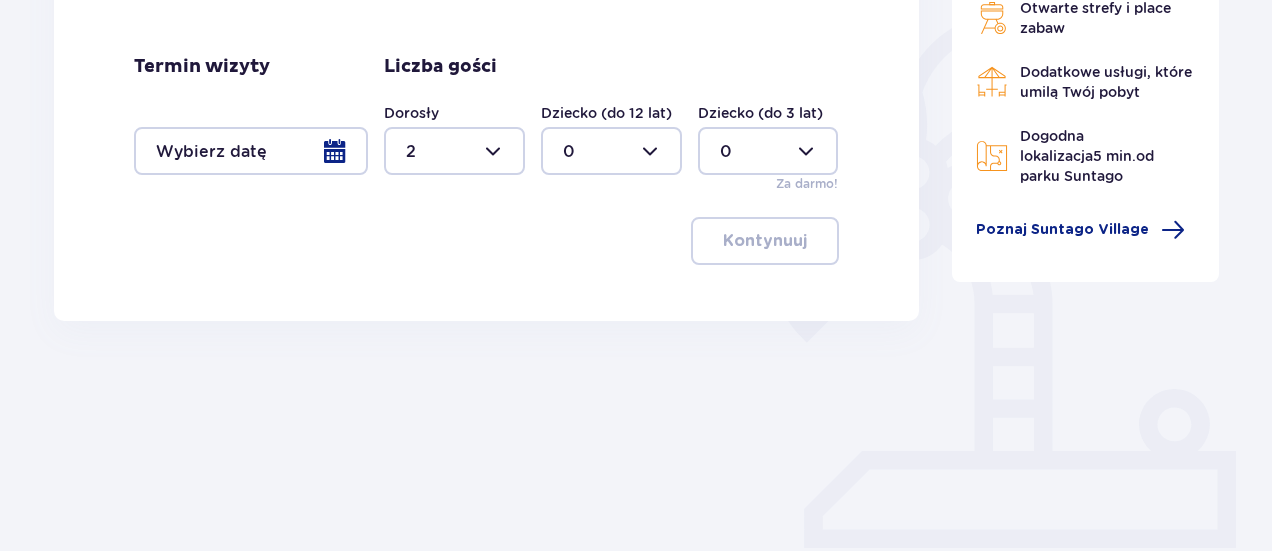 scroll, scrollTop: 500, scrollLeft: 0, axis: vertical 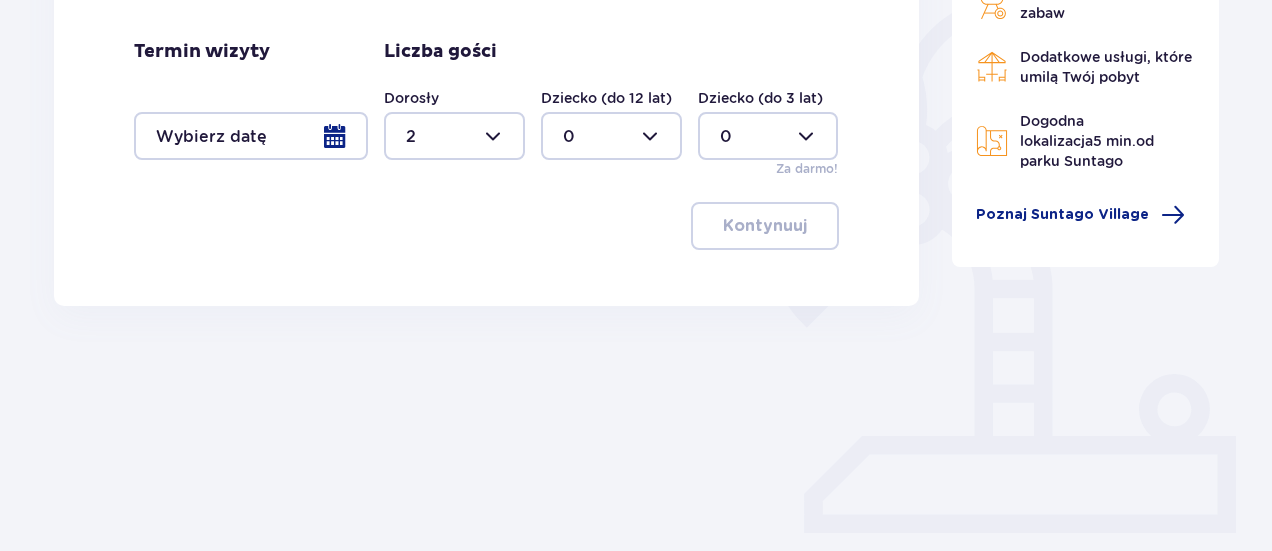 click at bounding box center [251, 136] 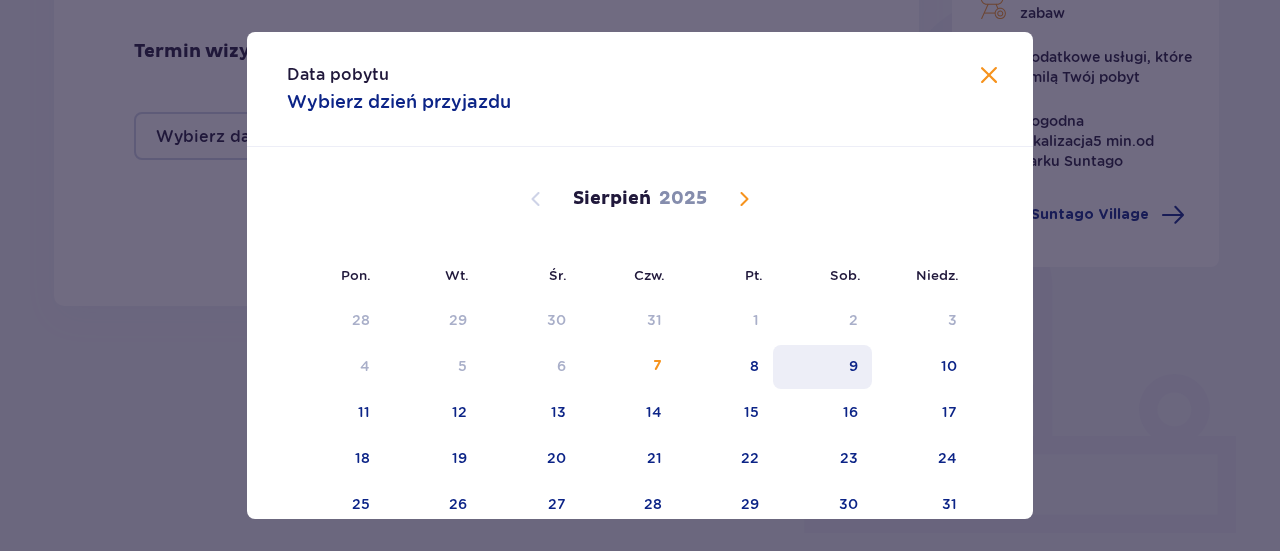 click on "9" at bounding box center (822, 367) 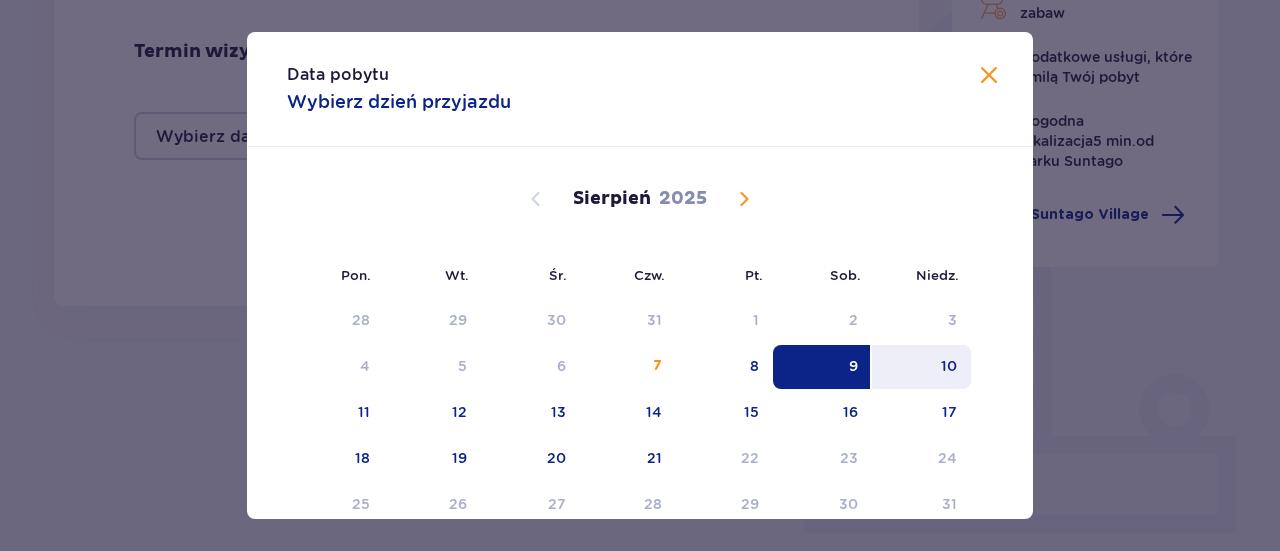 click on "10" at bounding box center [921, 367] 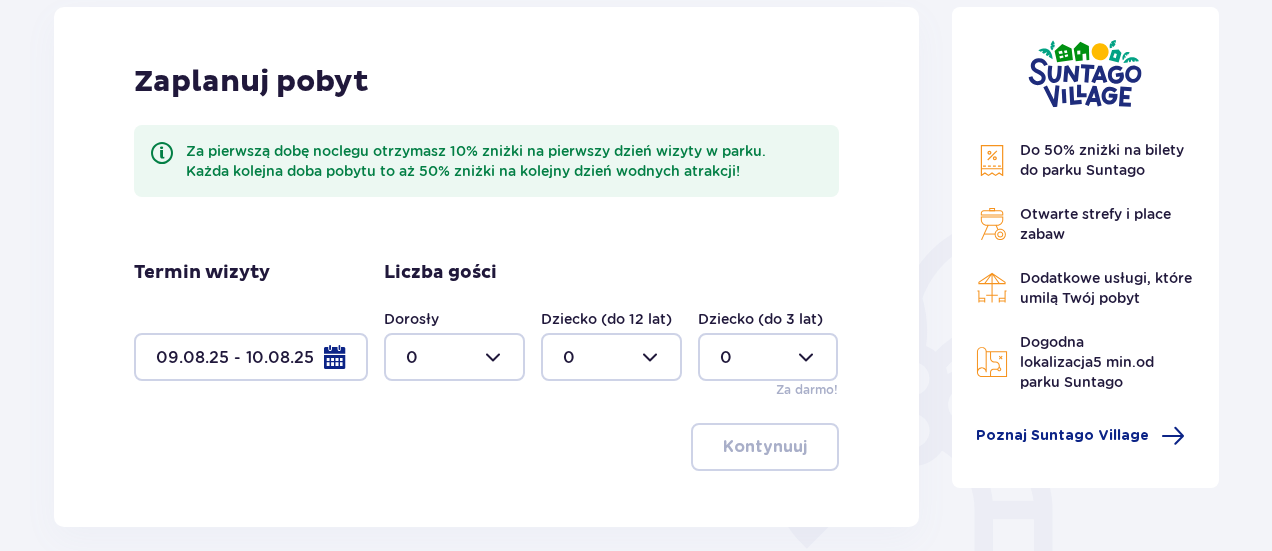scroll, scrollTop: 260, scrollLeft: 0, axis: vertical 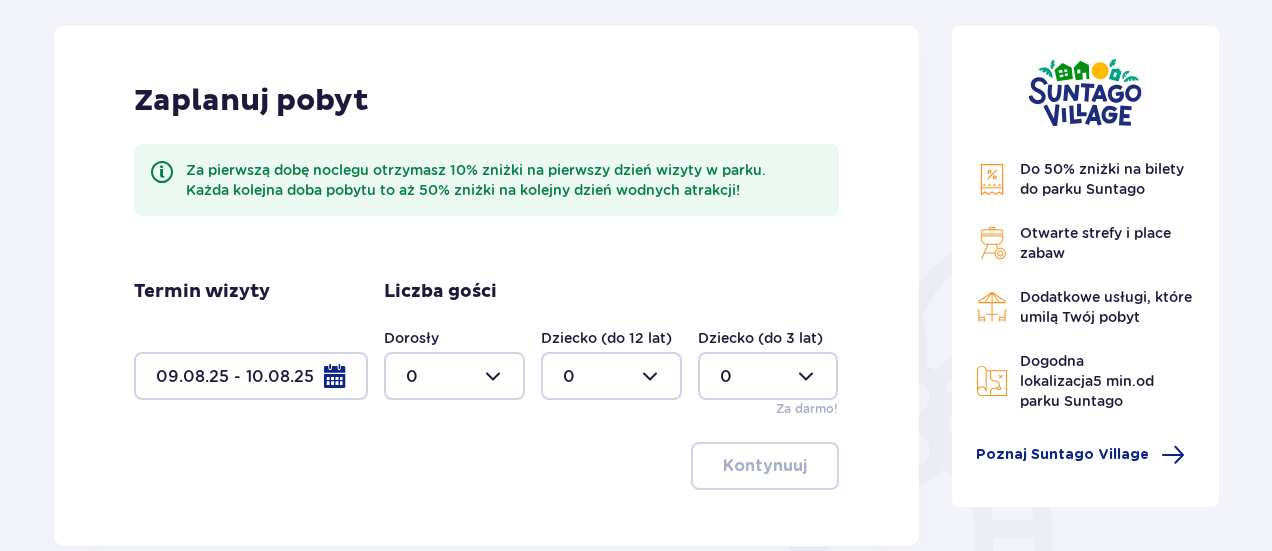 click at bounding box center (454, 376) 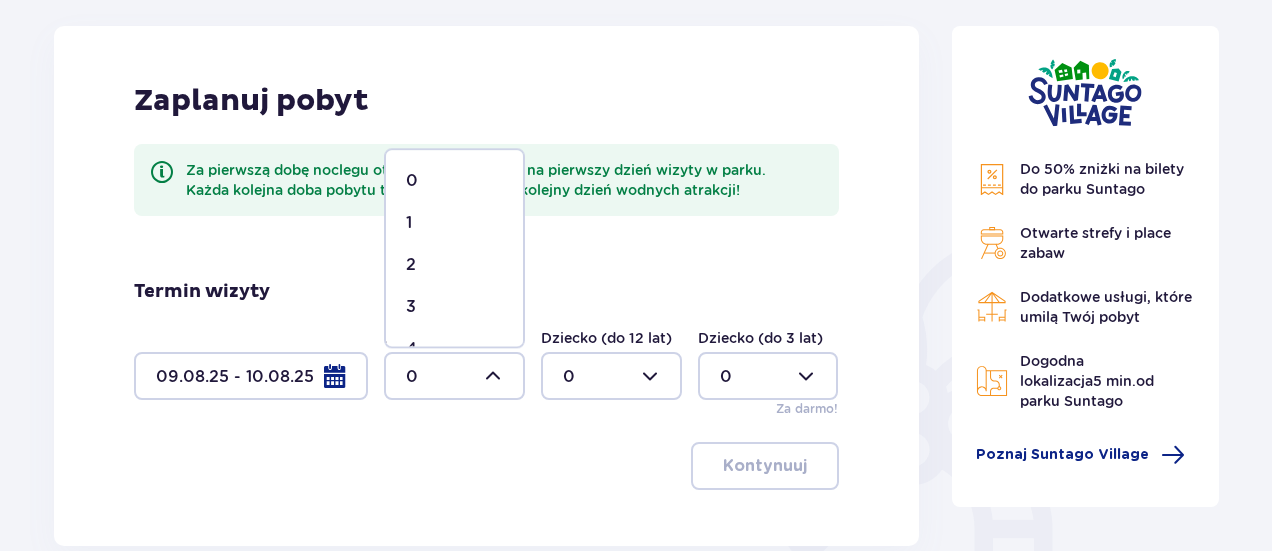 click on "2" at bounding box center [454, 265] 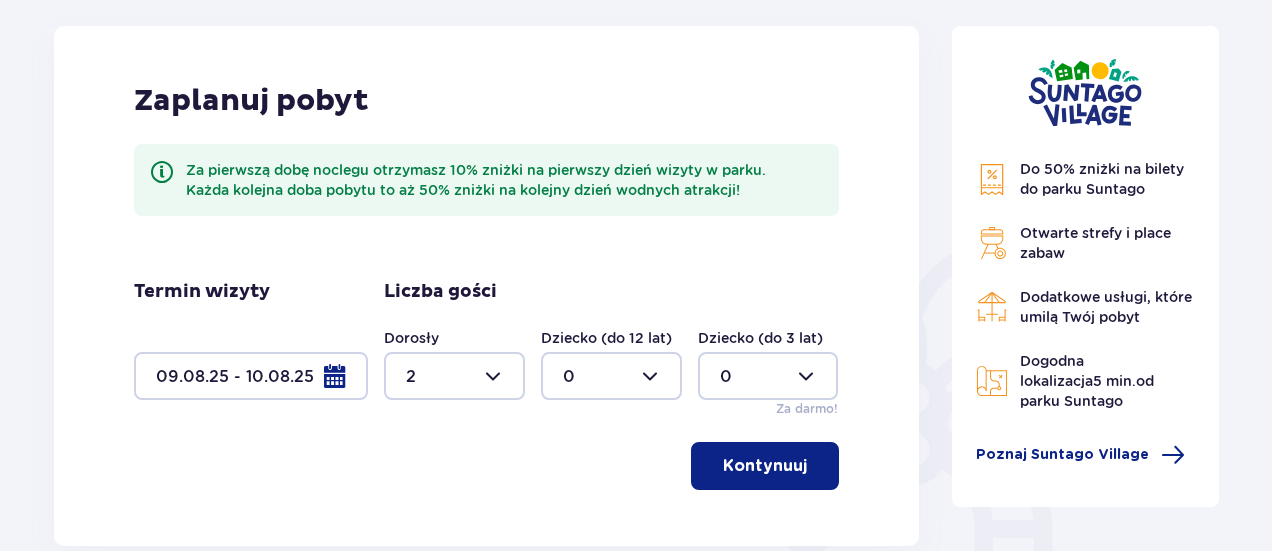 click on "Kontynuuj" at bounding box center (765, 466) 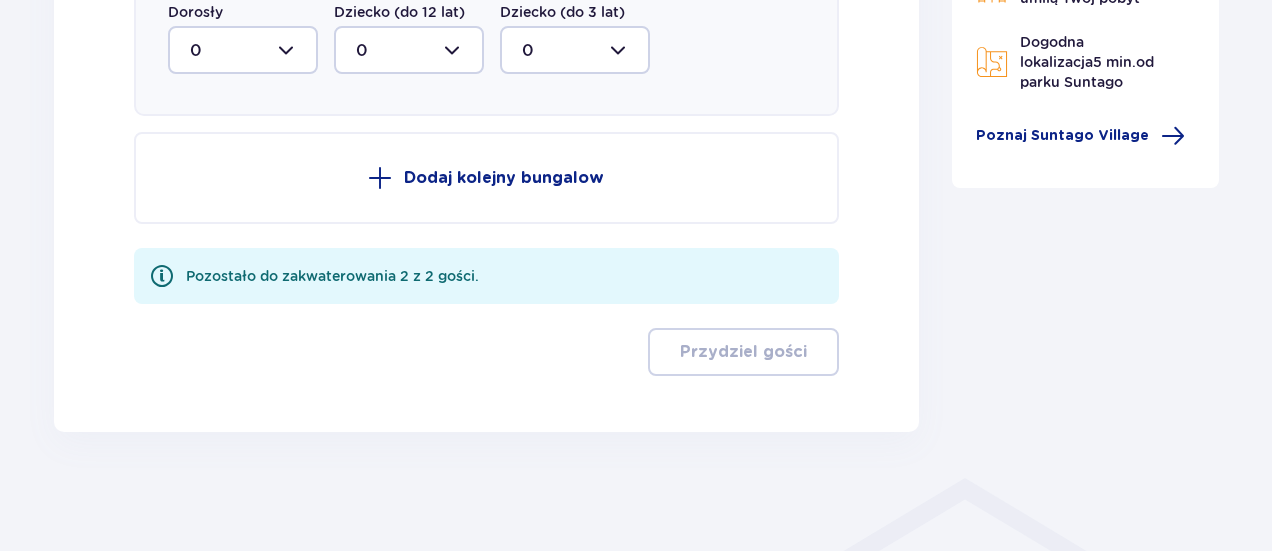 scroll, scrollTop: 946, scrollLeft: 0, axis: vertical 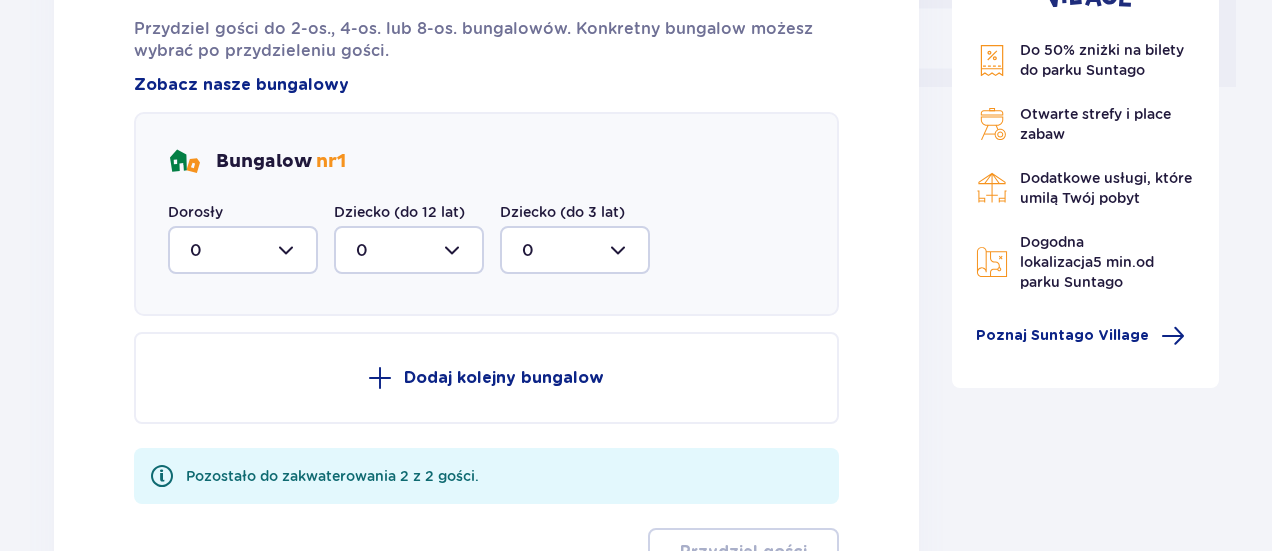 click at bounding box center [243, 250] 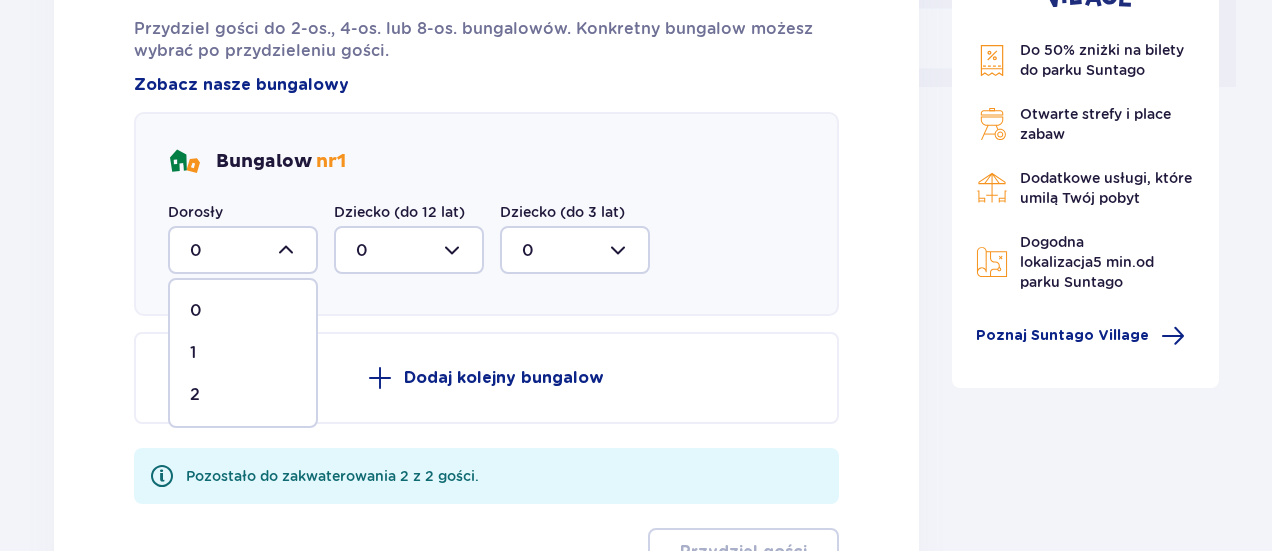 click on "2" at bounding box center [243, 395] 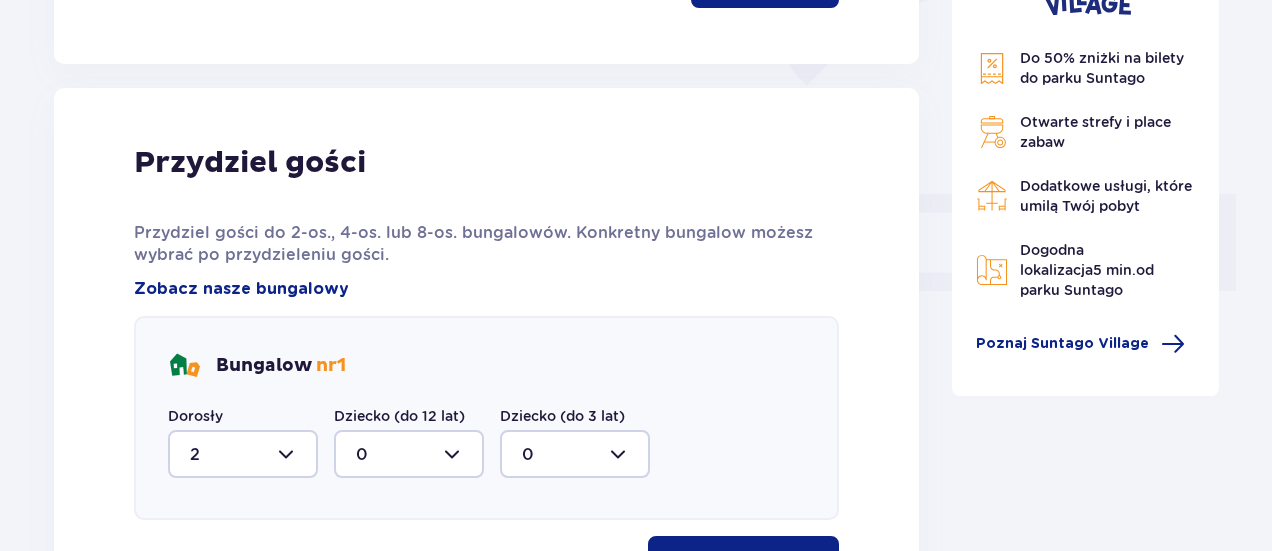 scroll, scrollTop: 846, scrollLeft: 0, axis: vertical 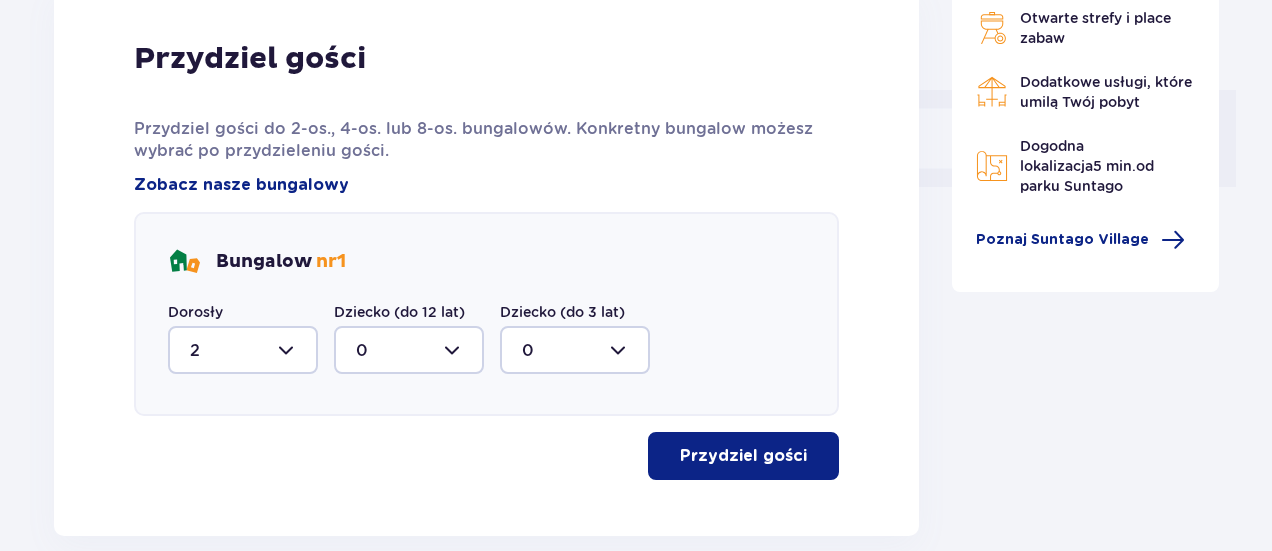 click on "Przydziel gości" at bounding box center (743, 456) 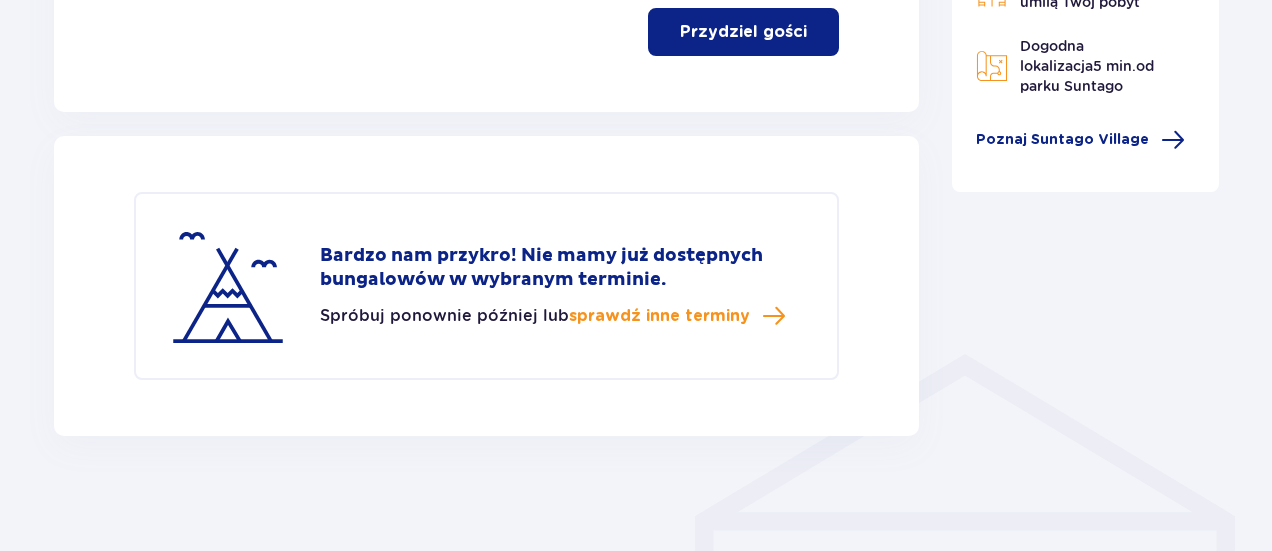 scroll, scrollTop: 1274, scrollLeft: 0, axis: vertical 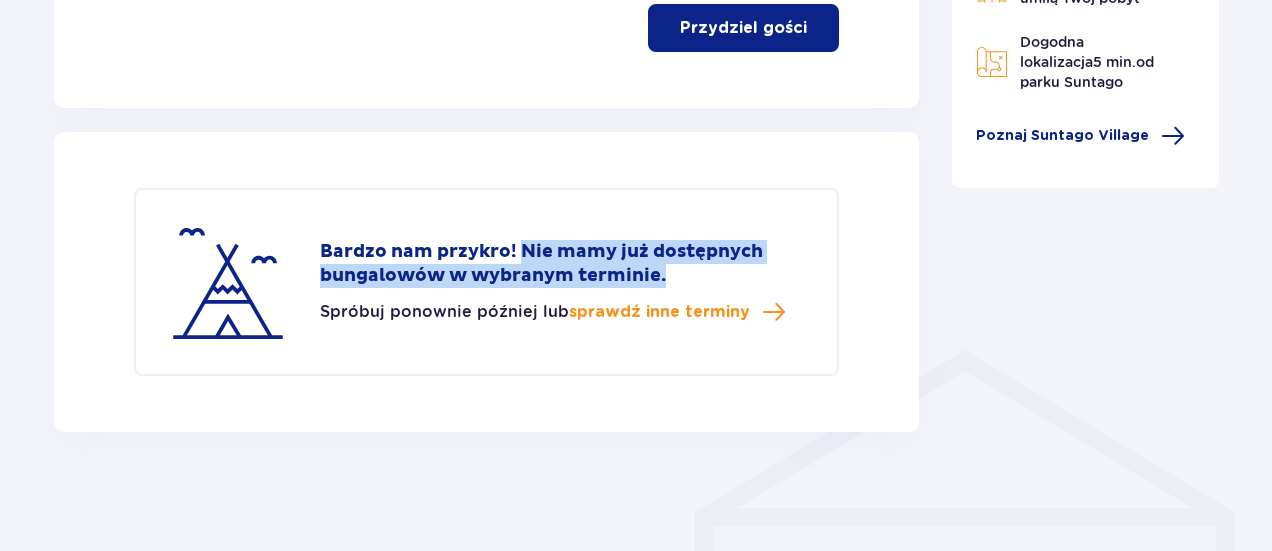 drag, startPoint x: 517, startPoint y: 248, endPoint x: 675, endPoint y: 276, distance: 160.46184 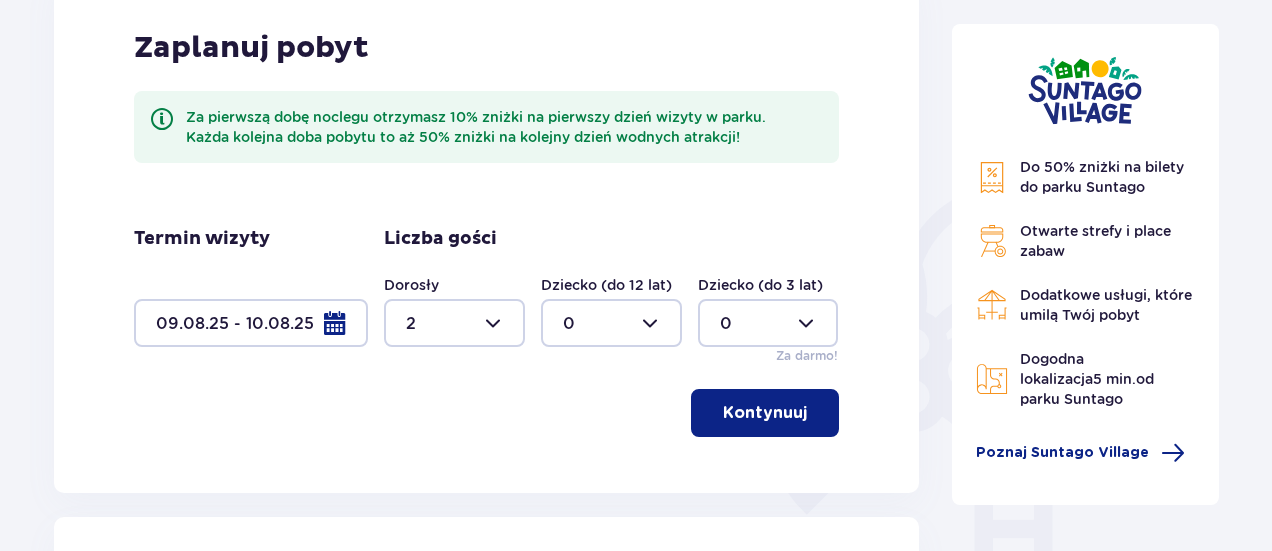 scroll, scrollTop: 374, scrollLeft: 0, axis: vertical 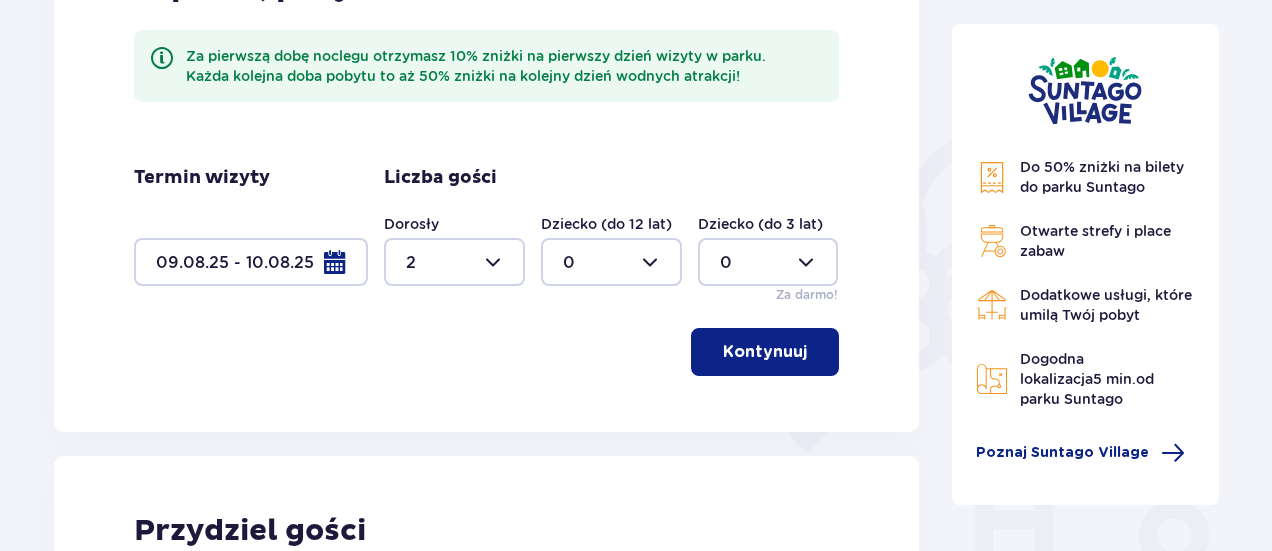 click on "Kontynuuj" at bounding box center [765, 352] 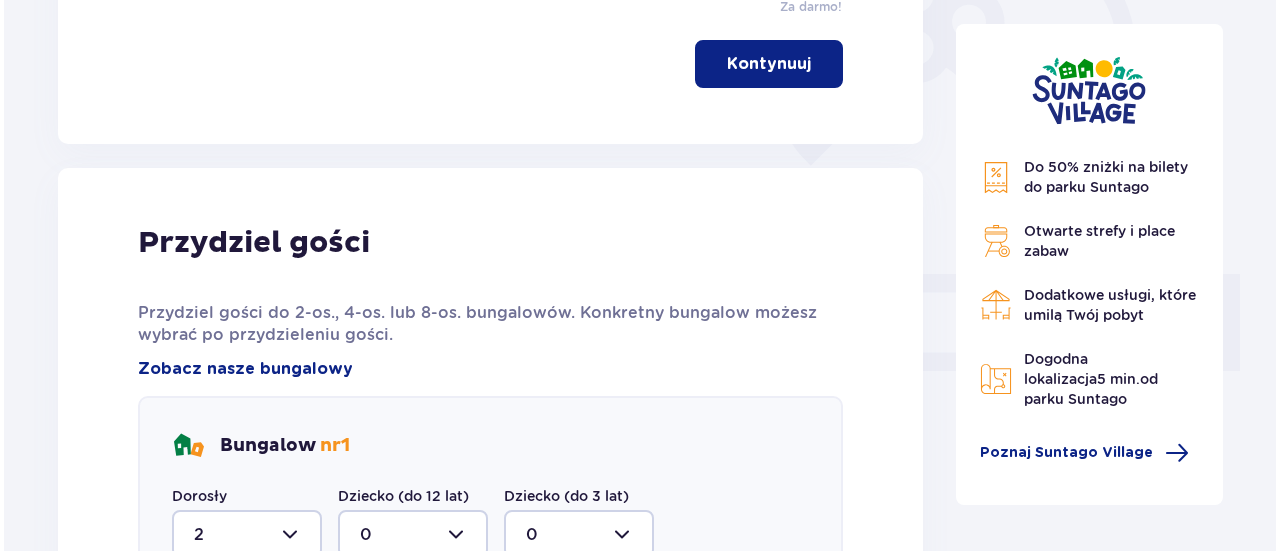 scroll, scrollTop: 574, scrollLeft: 0, axis: vertical 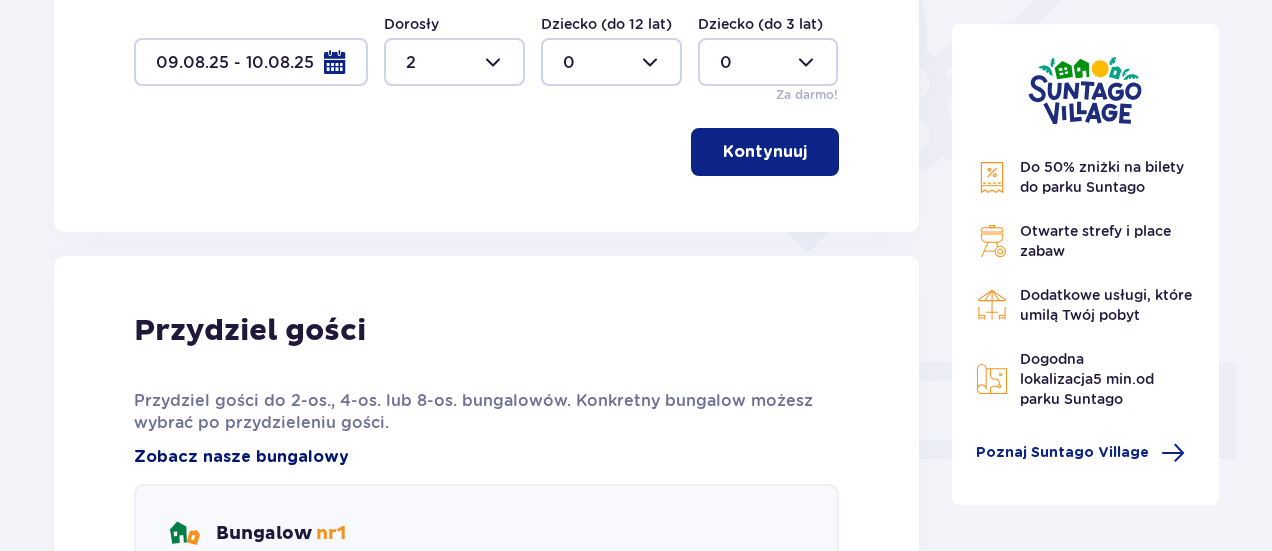 click on "Zobacz nasze bungalowy" at bounding box center (241, 457) 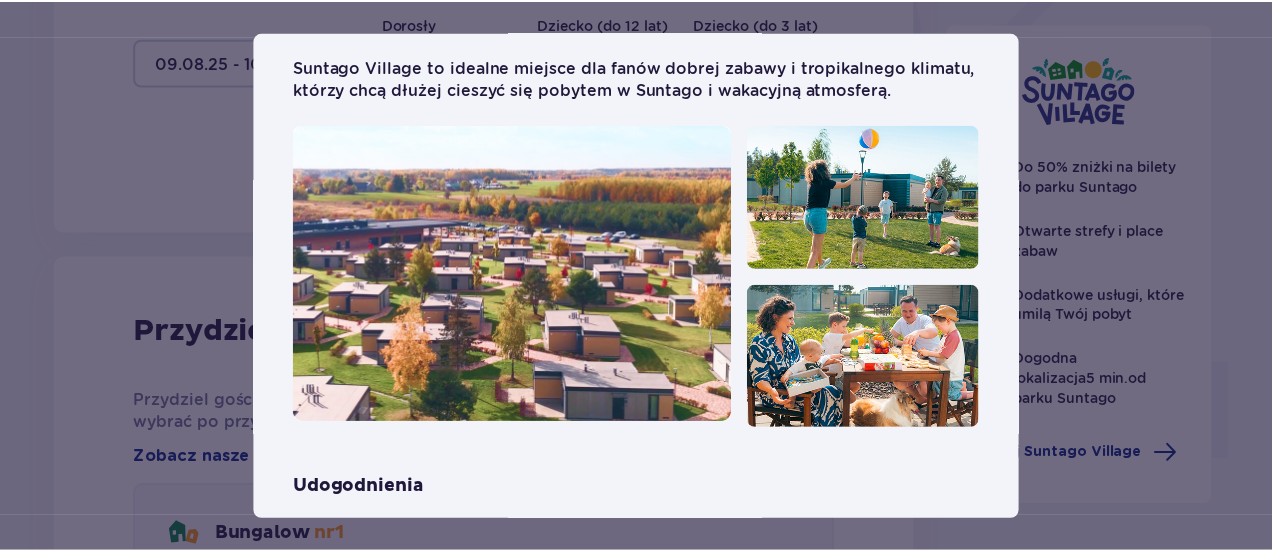scroll, scrollTop: 0, scrollLeft: 0, axis: both 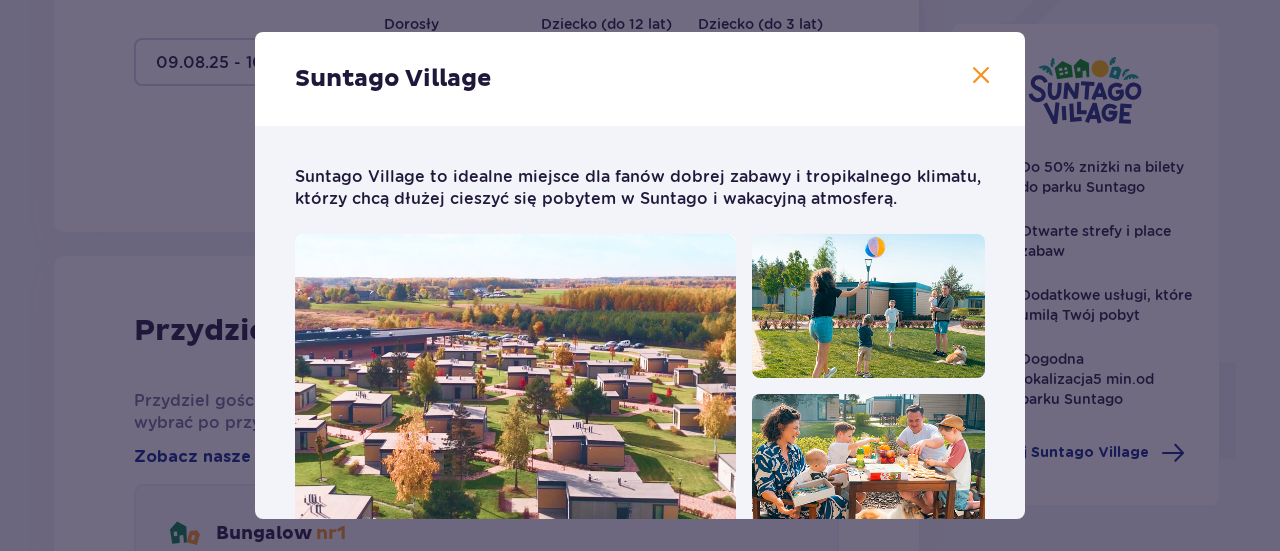 click at bounding box center [981, 76] 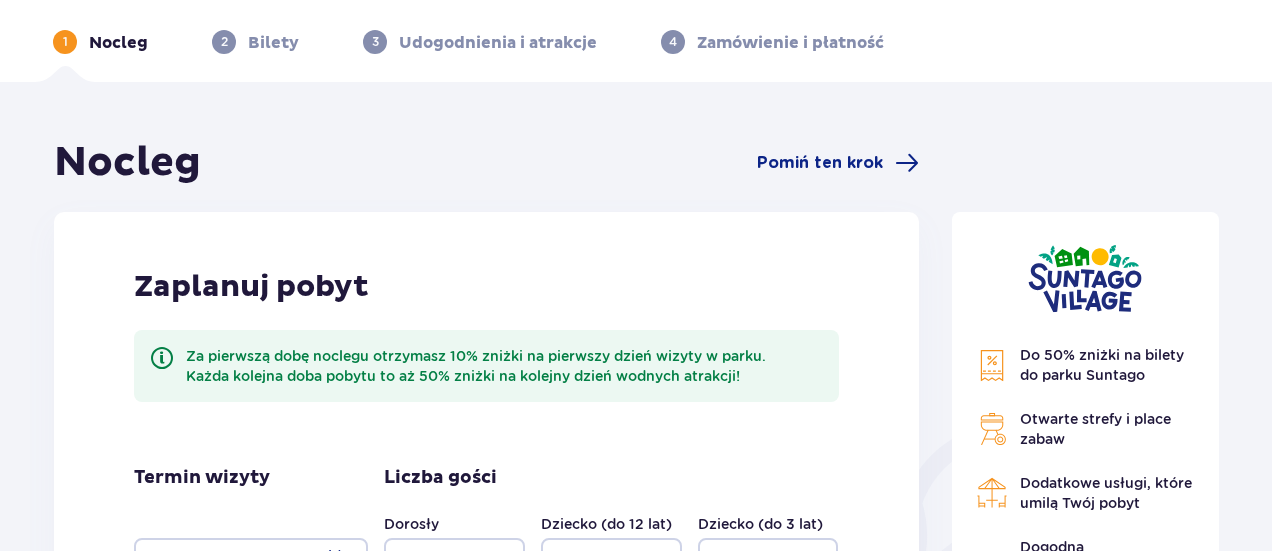 scroll, scrollTop: 0, scrollLeft: 0, axis: both 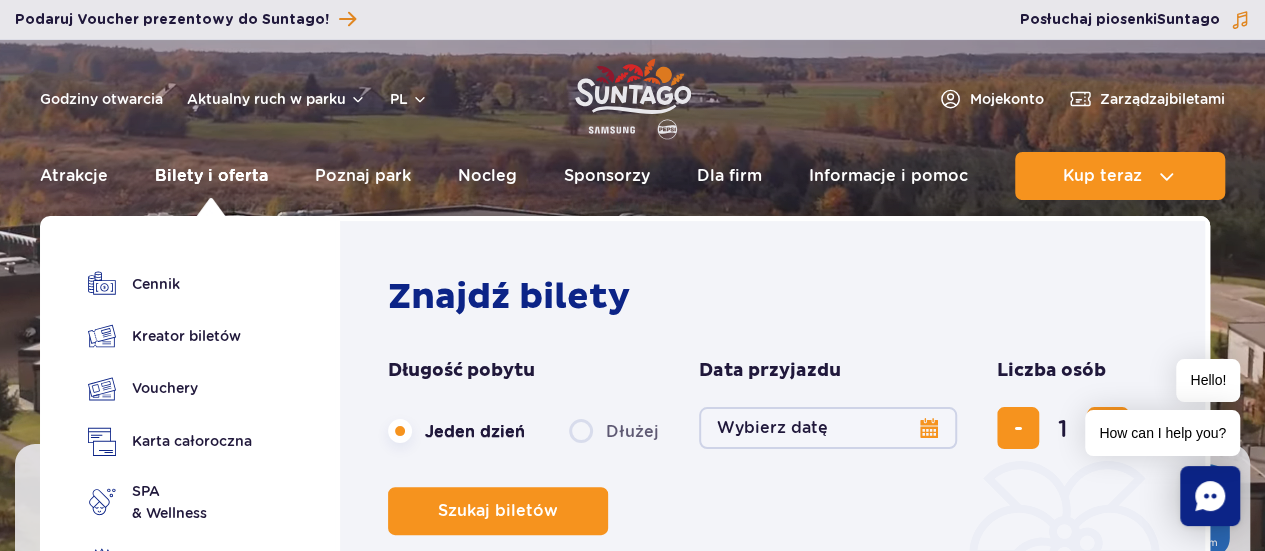 click on "Bilety i oferta" at bounding box center (211, 176) 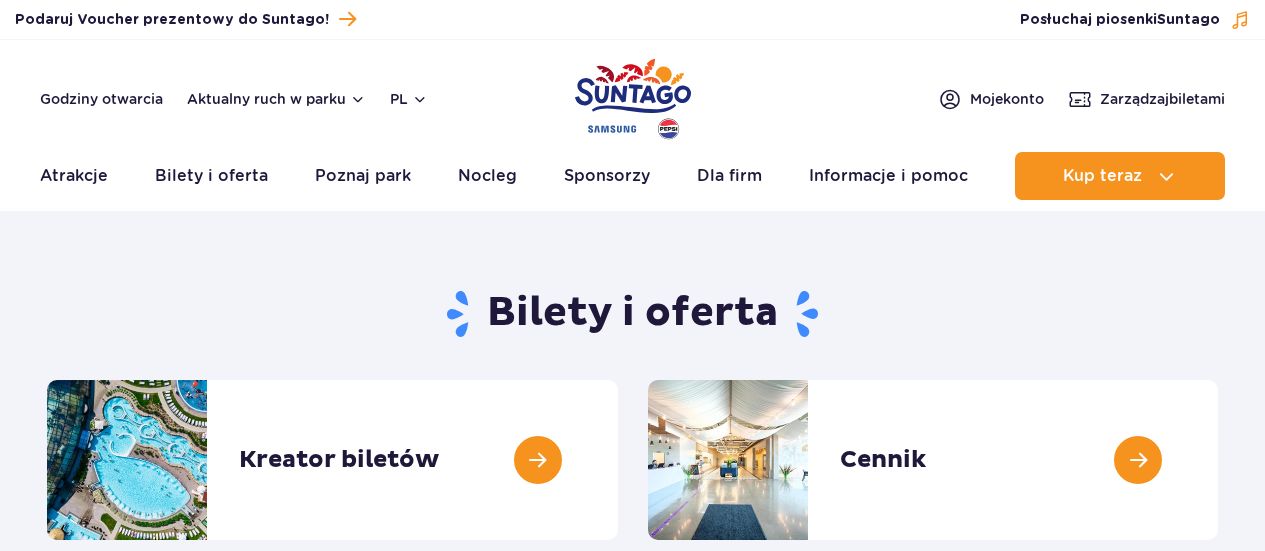 scroll, scrollTop: 0, scrollLeft: 0, axis: both 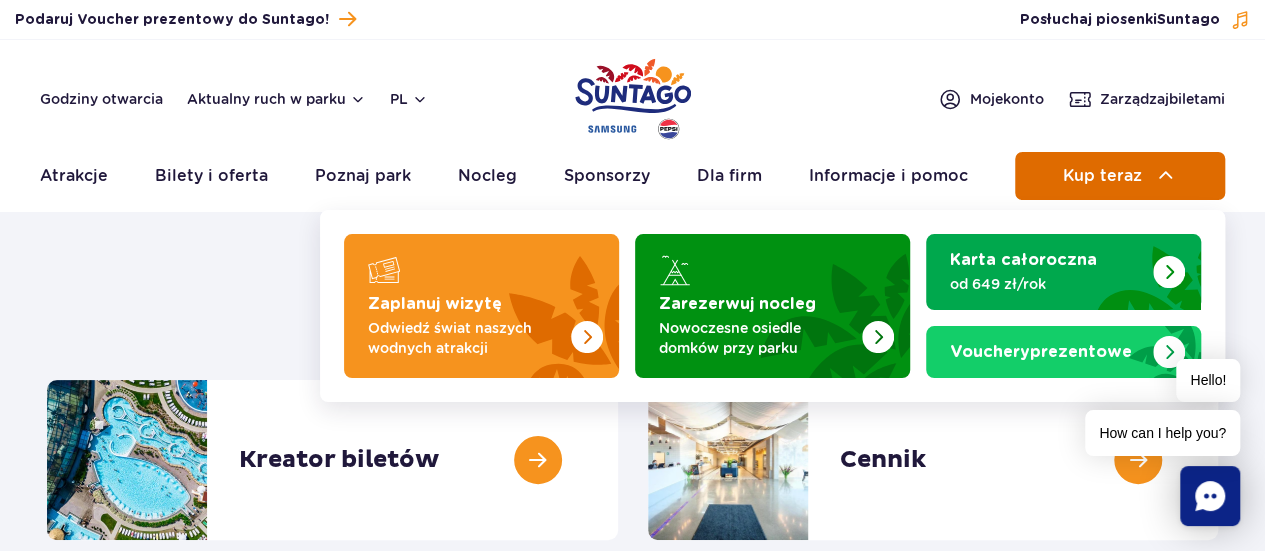 click on "Kup teraz" at bounding box center (1102, 176) 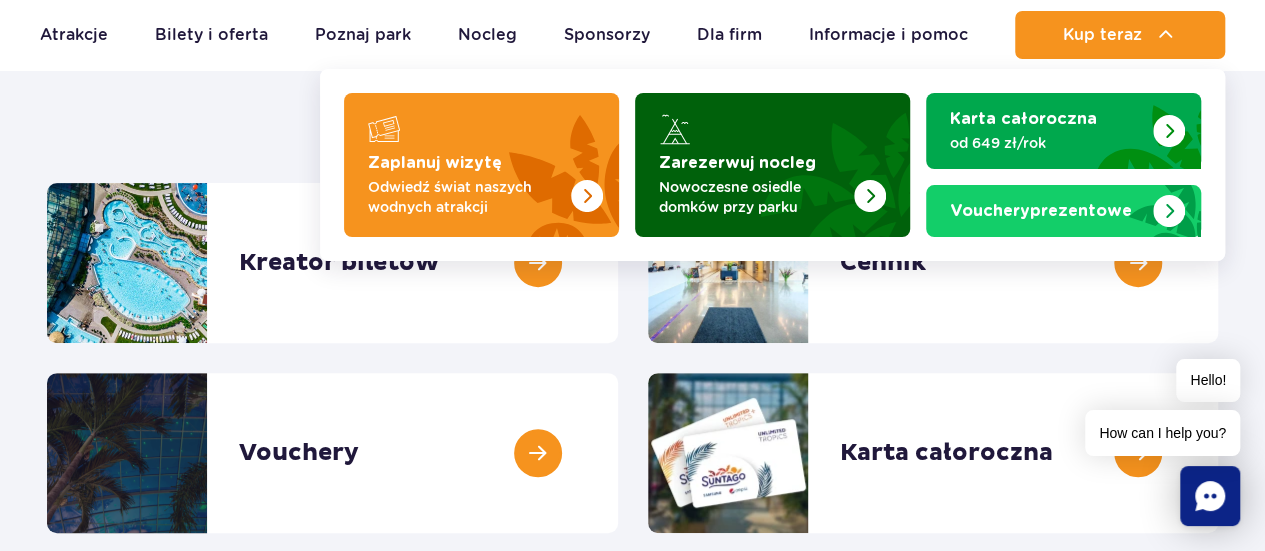 scroll, scrollTop: 200, scrollLeft: 0, axis: vertical 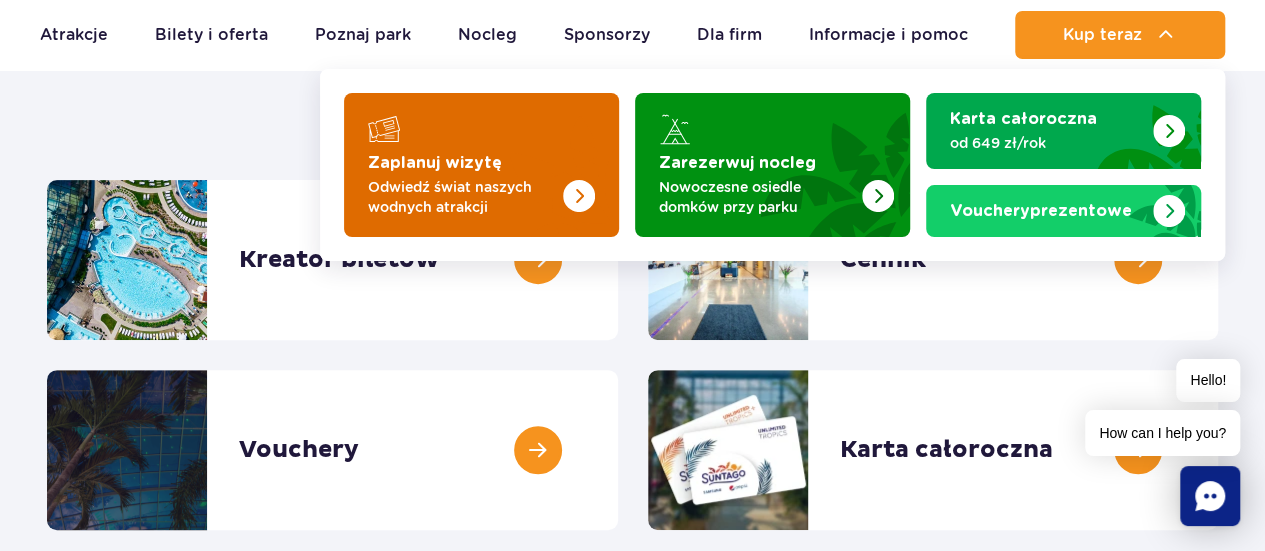 click at bounding box center (539, 159) 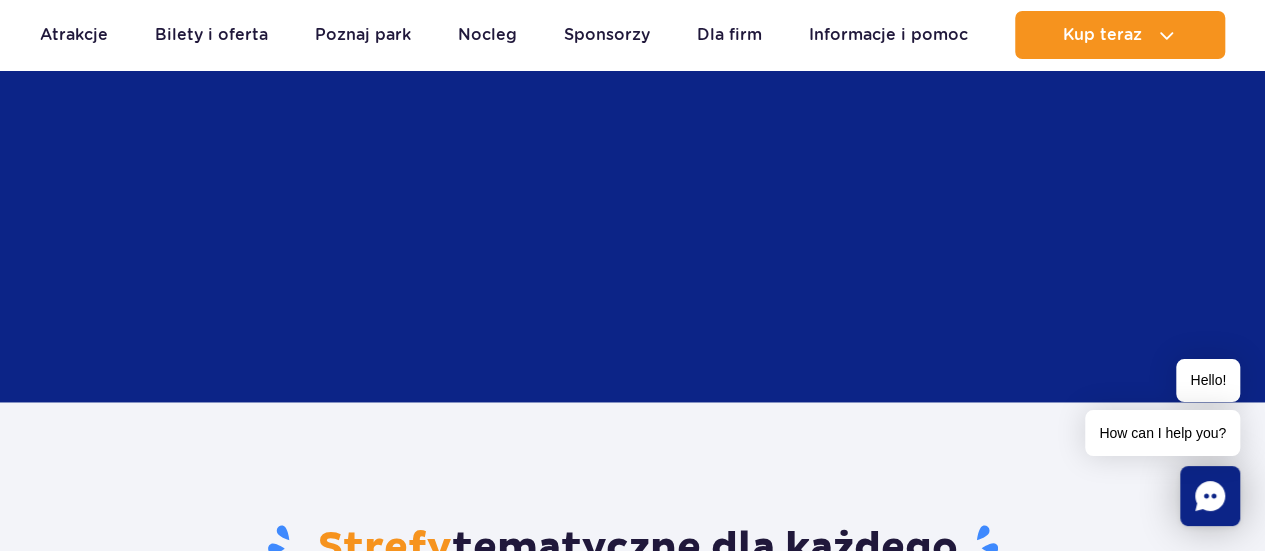 scroll, scrollTop: 1400, scrollLeft: 0, axis: vertical 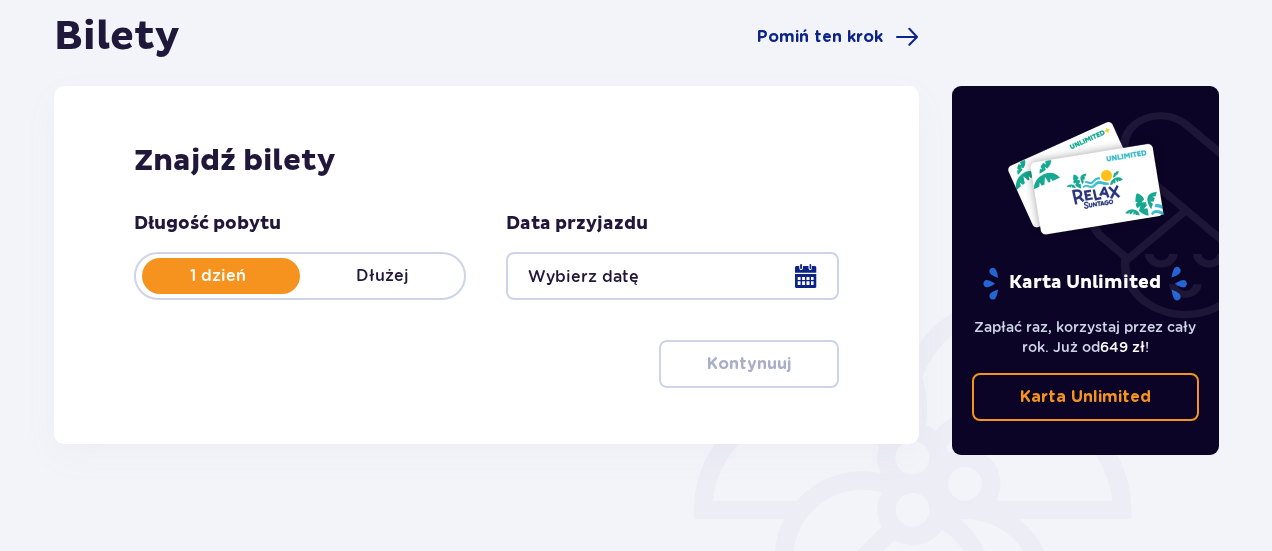 click at bounding box center (672, 276) 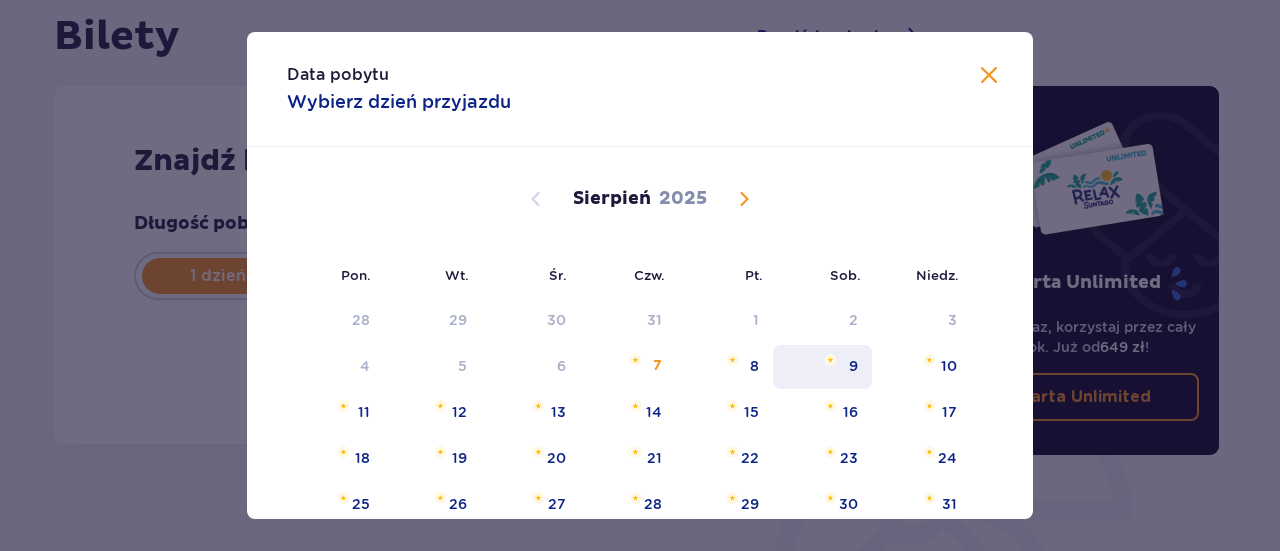 click on "9" at bounding box center [822, 367] 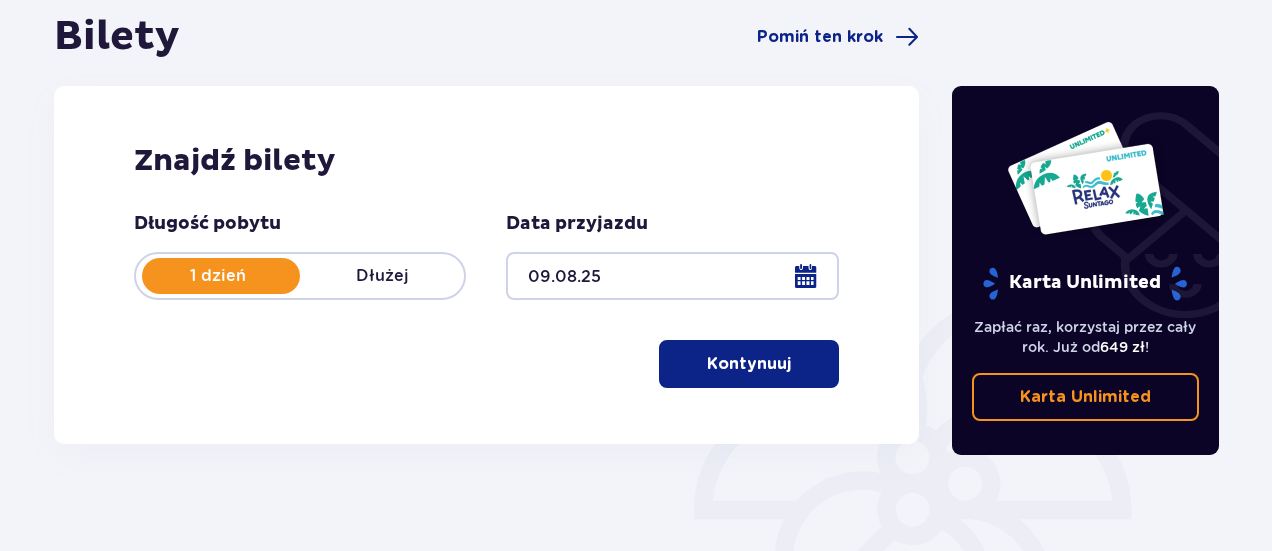 click on "Kontynuuj" at bounding box center (749, 364) 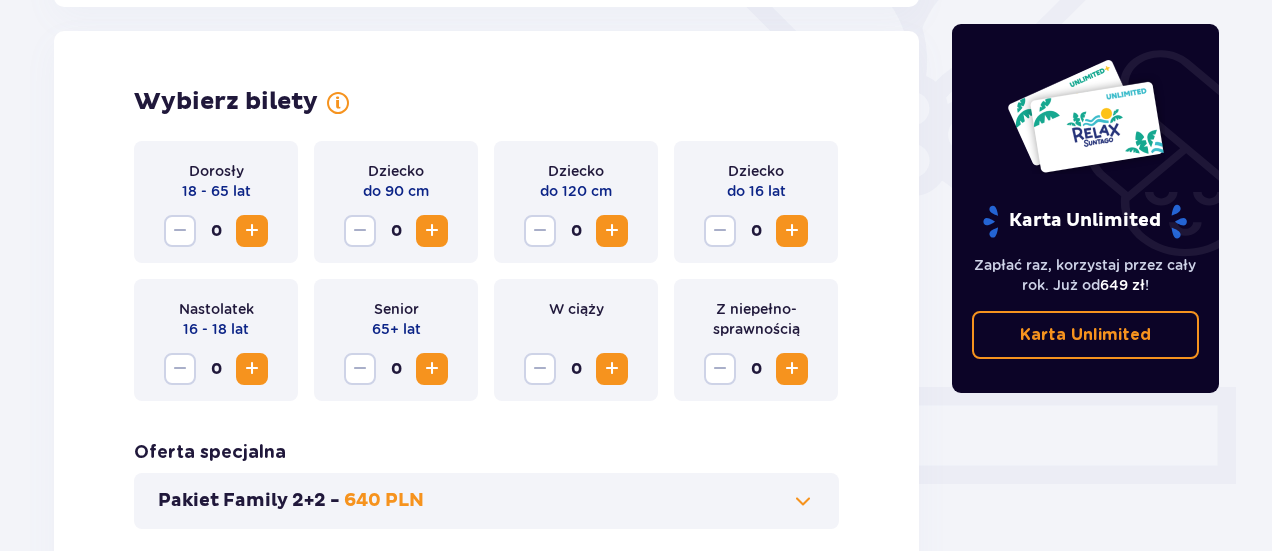 scroll, scrollTop: 556, scrollLeft: 0, axis: vertical 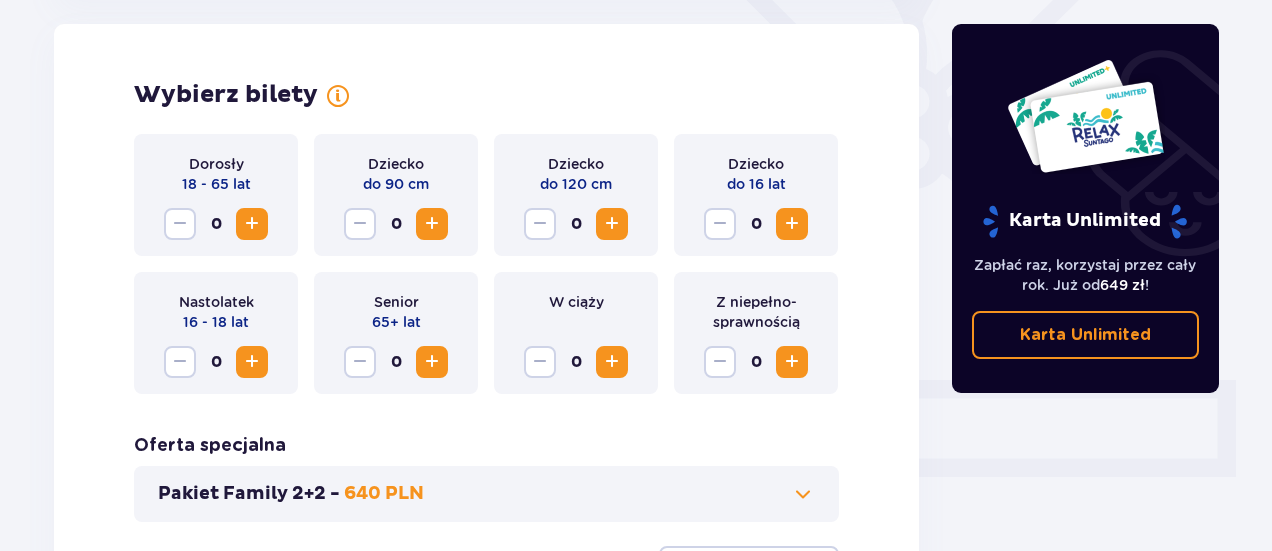 click at bounding box center (252, 224) 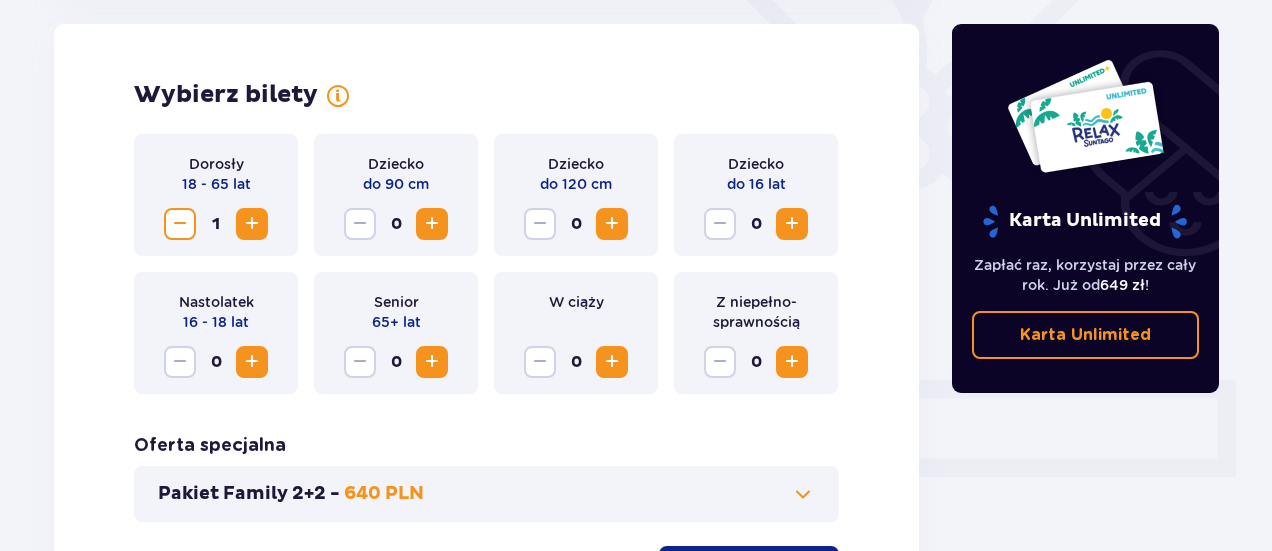 click at bounding box center (252, 224) 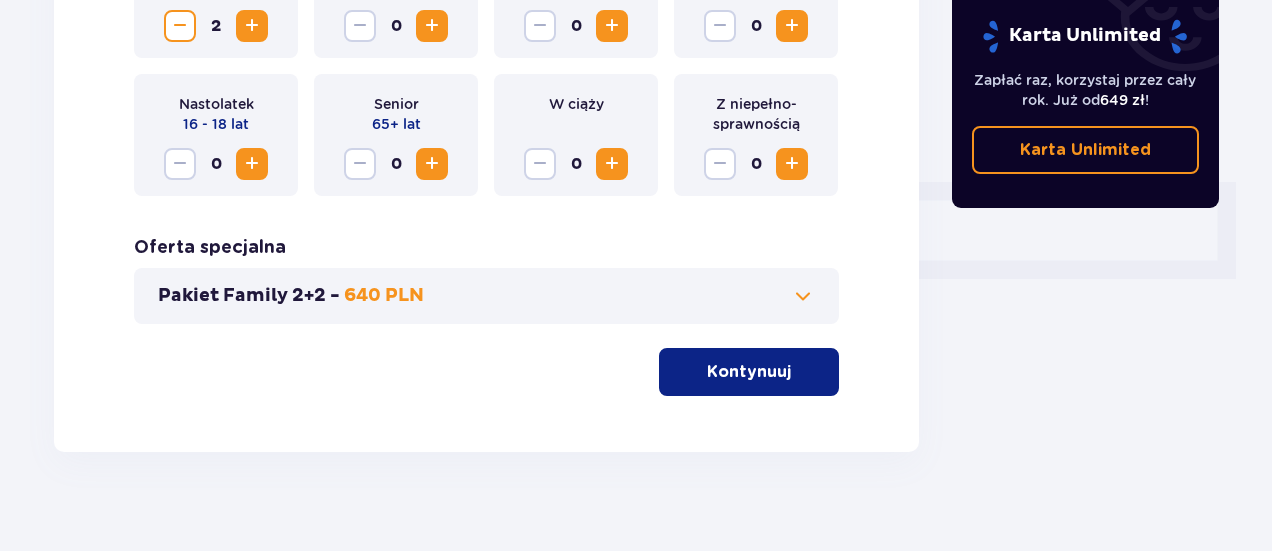 scroll, scrollTop: 756, scrollLeft: 0, axis: vertical 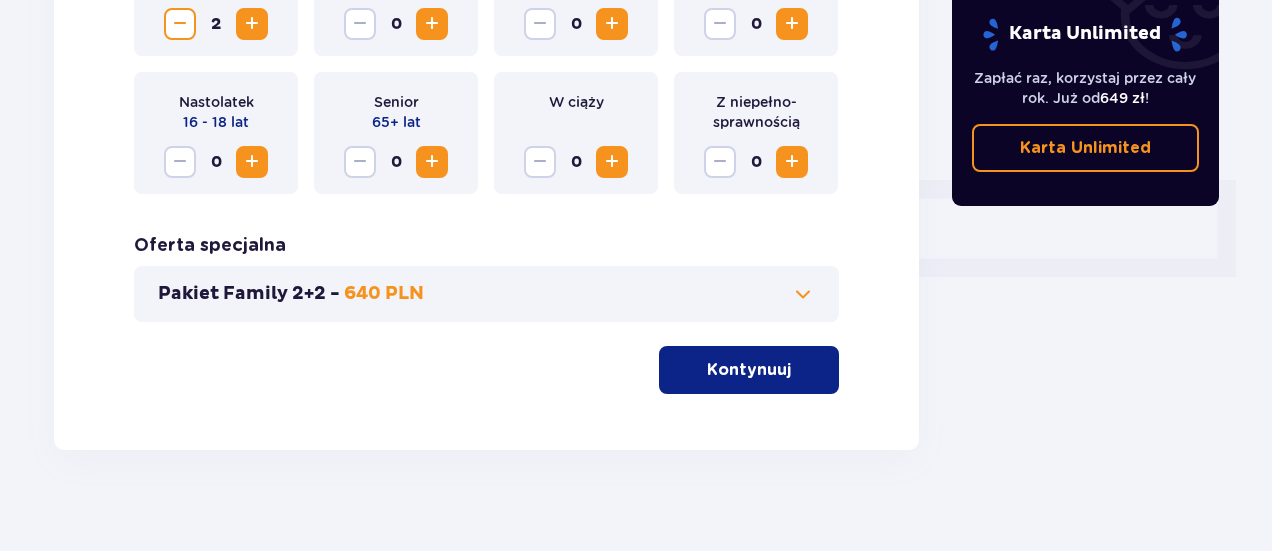 click on "Kontynuuj" at bounding box center (749, 370) 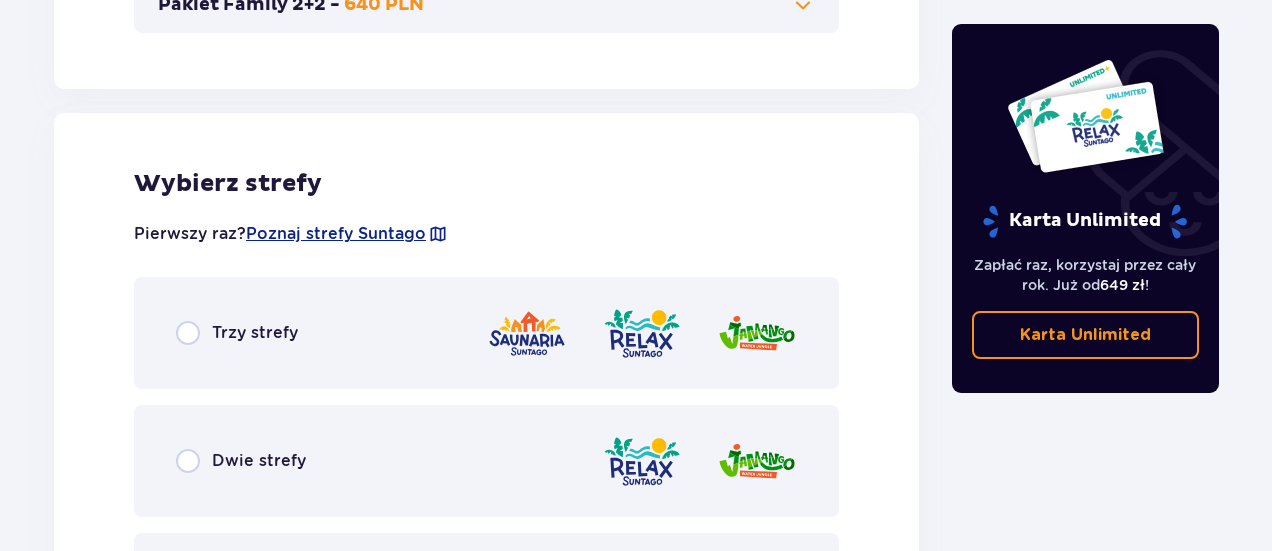 scroll, scrollTop: 1110, scrollLeft: 0, axis: vertical 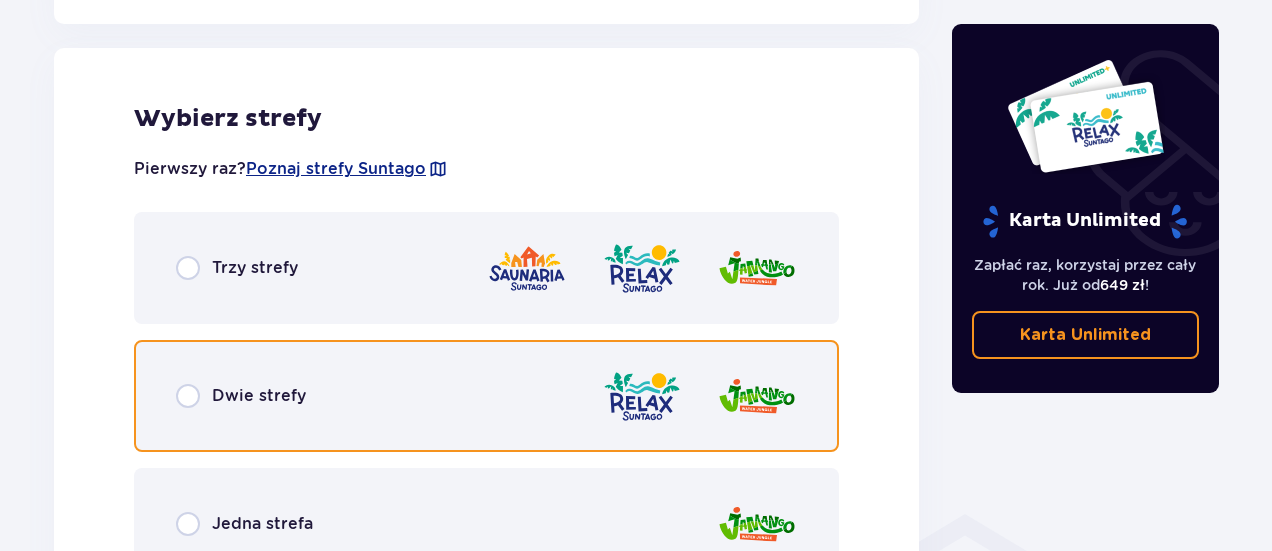 click at bounding box center [188, 396] 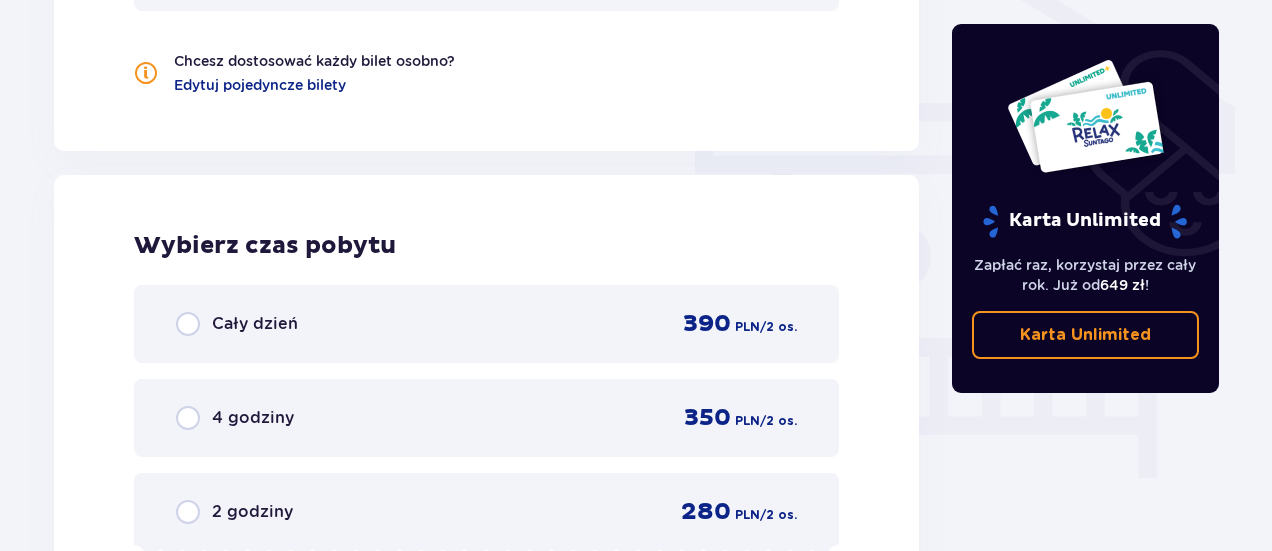 scroll, scrollTop: 1806, scrollLeft: 0, axis: vertical 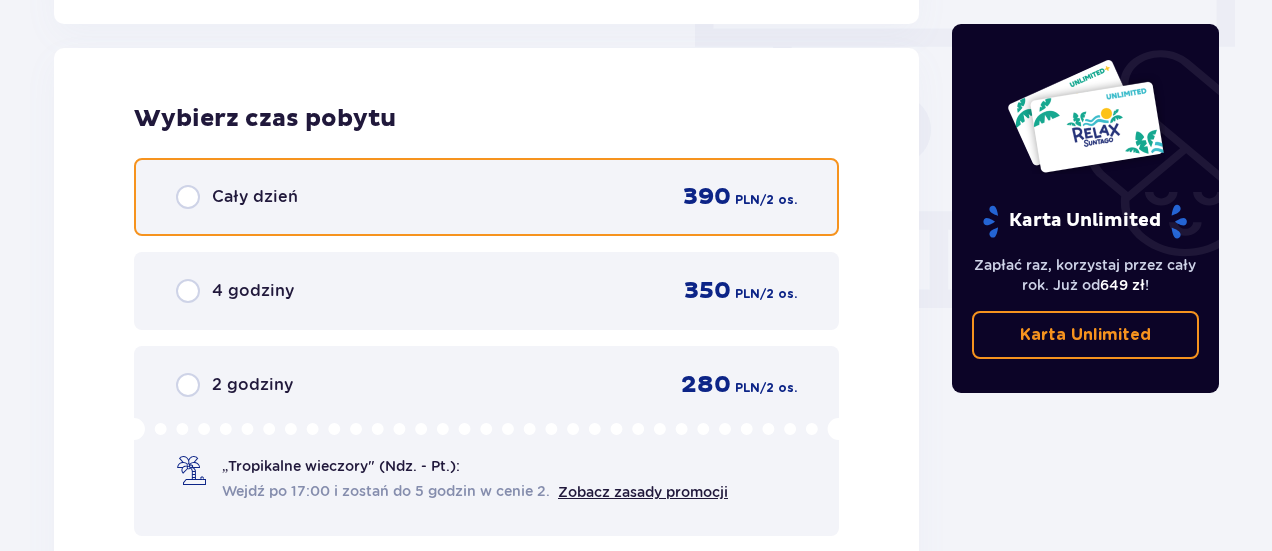 click at bounding box center (188, 197) 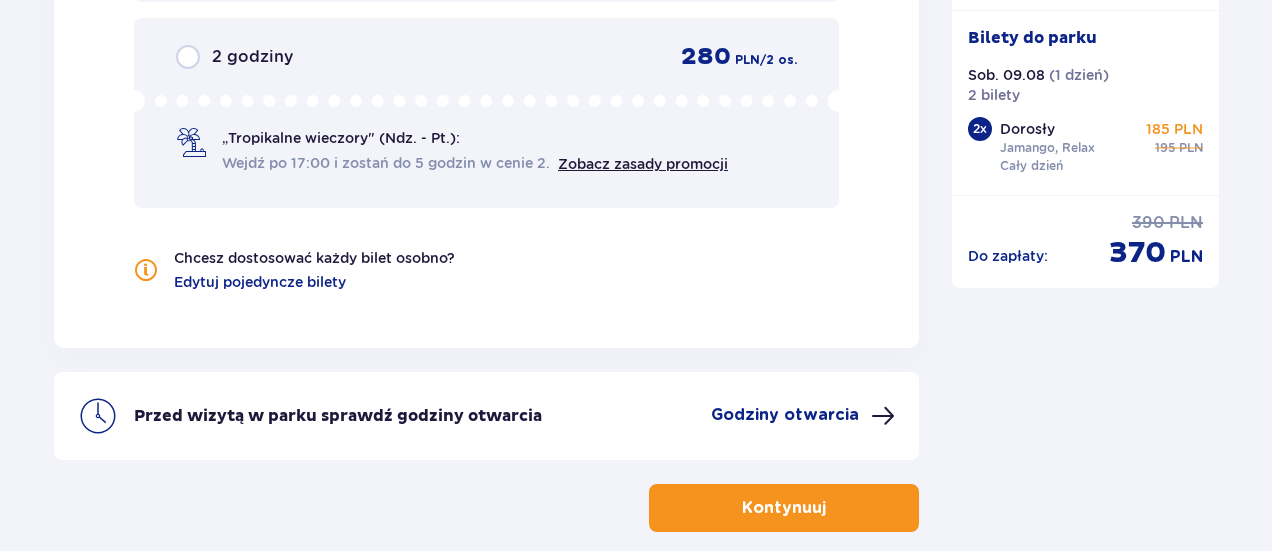 scroll, scrollTop: 2234, scrollLeft: 0, axis: vertical 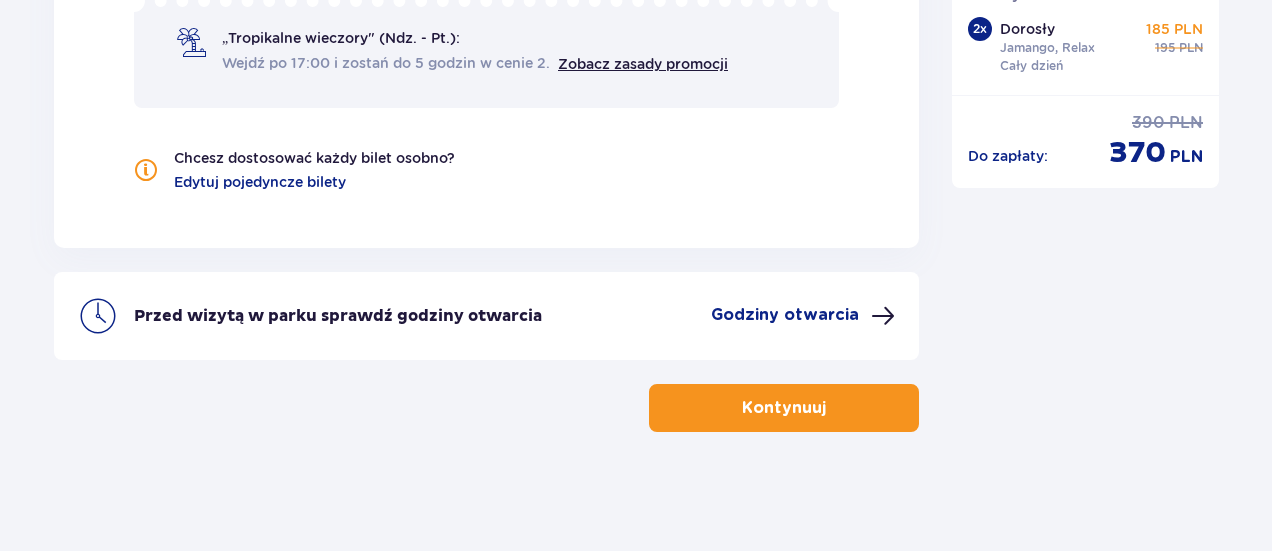 drag, startPoint x: 750, startPoint y: 318, endPoint x: 653, endPoint y: 258, distance: 114.05701 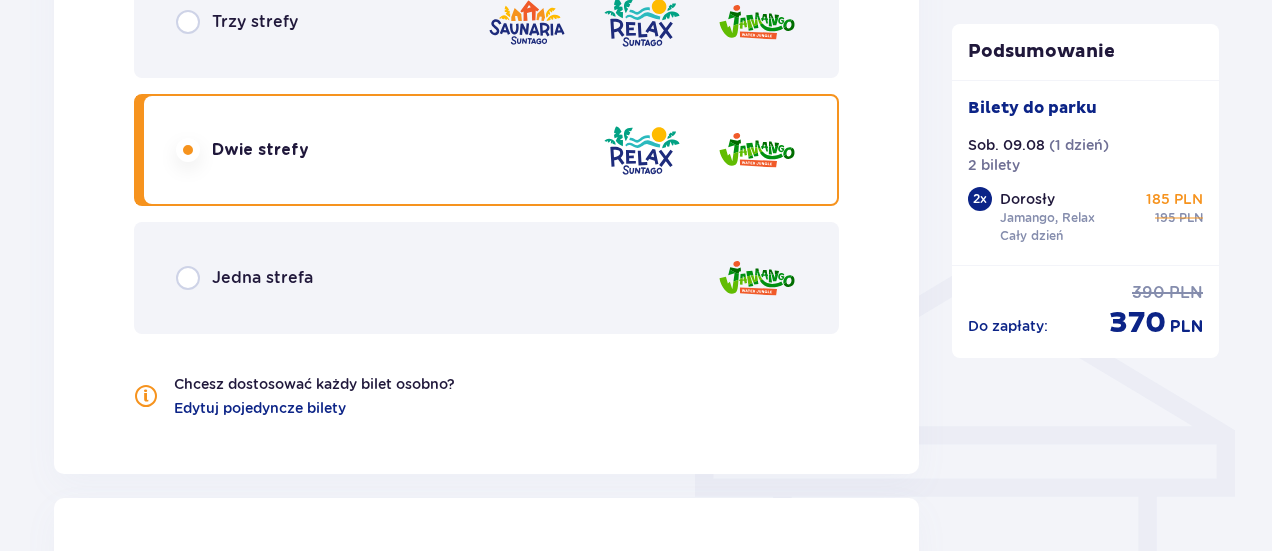 scroll, scrollTop: 1334, scrollLeft: 0, axis: vertical 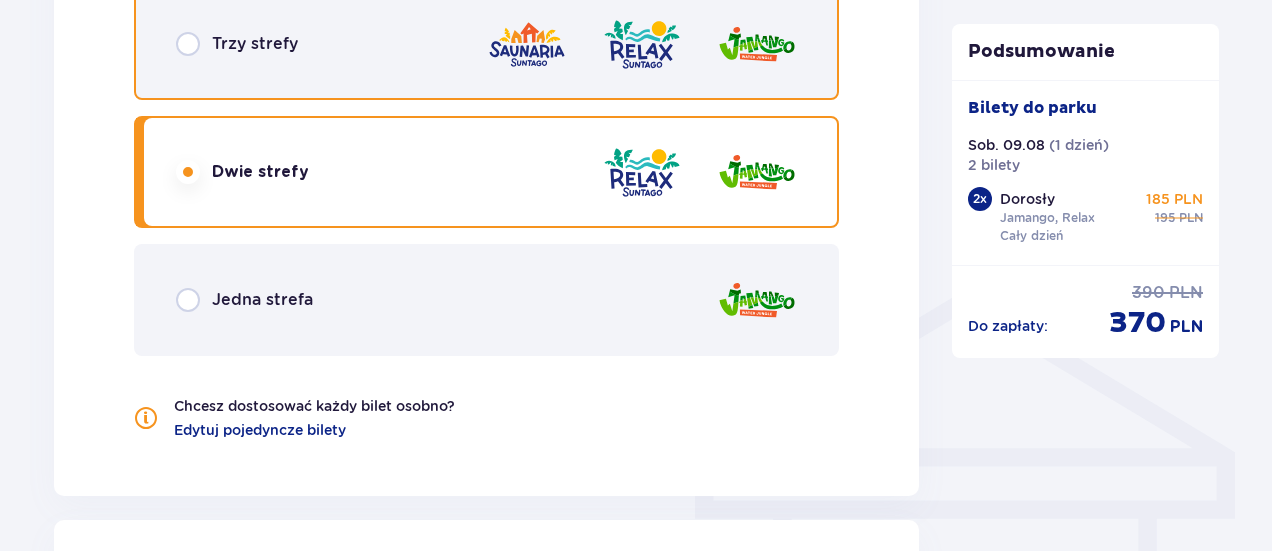 click at bounding box center (188, 44) 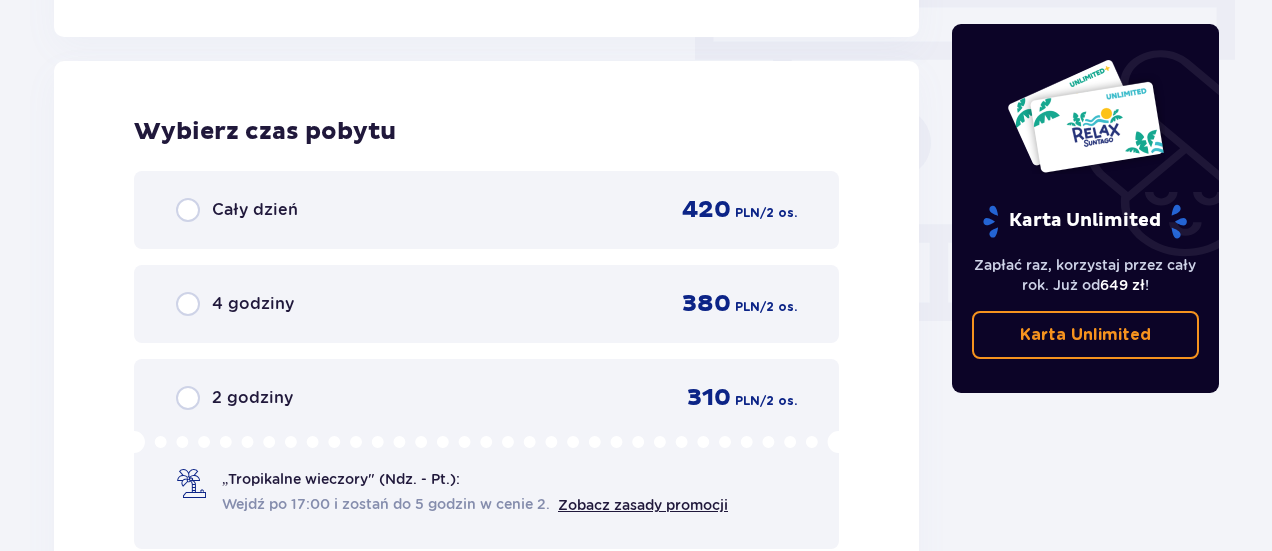 scroll, scrollTop: 1806, scrollLeft: 0, axis: vertical 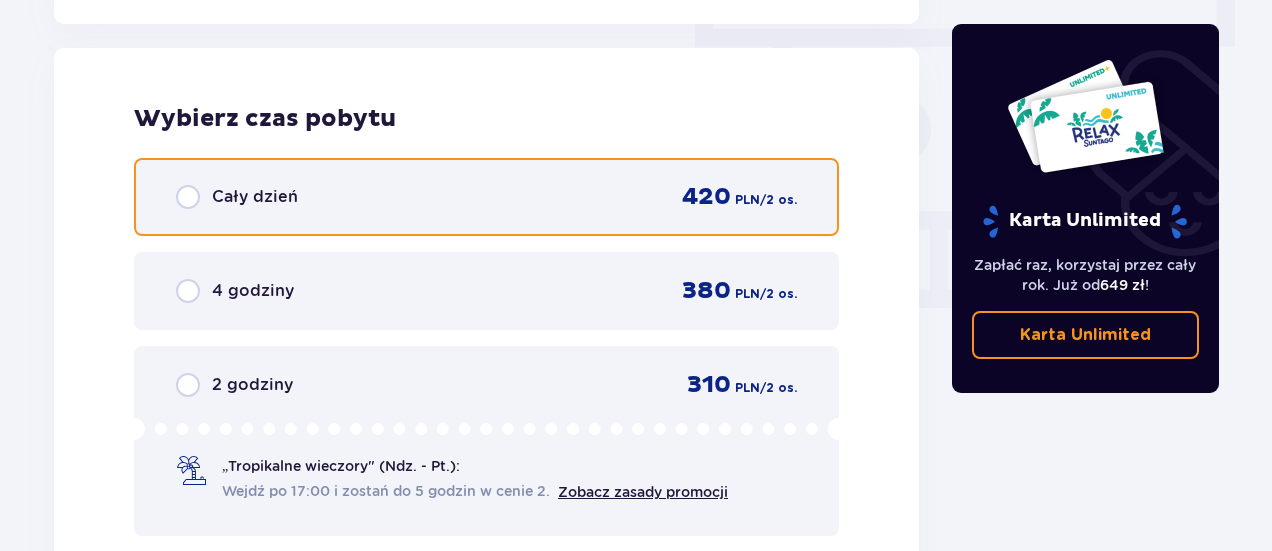 click at bounding box center (188, 197) 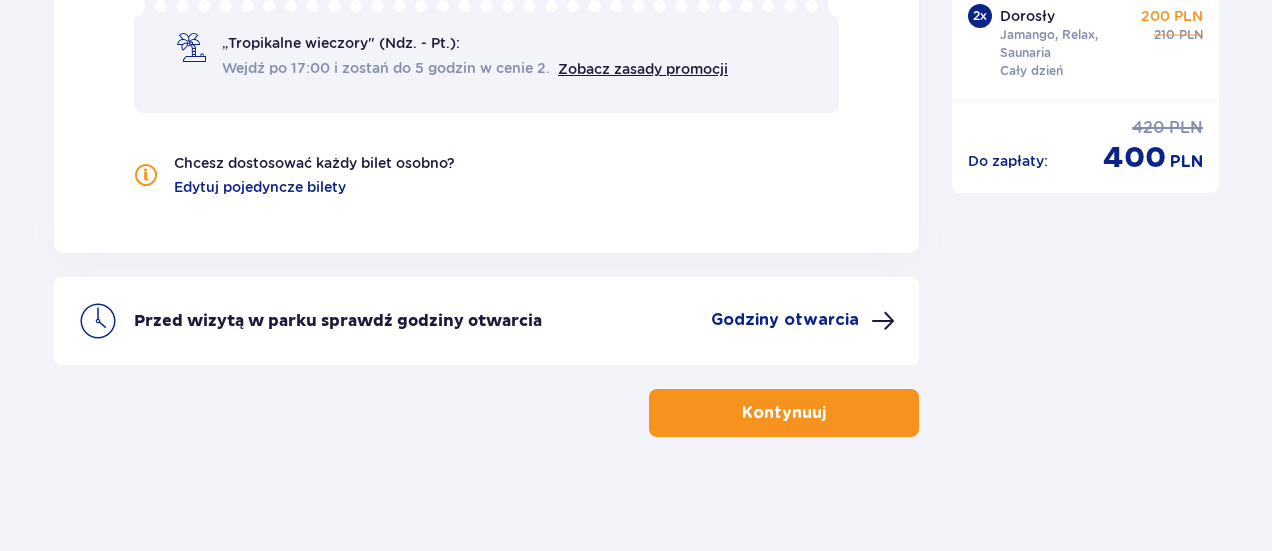 scroll, scrollTop: 2234, scrollLeft: 0, axis: vertical 